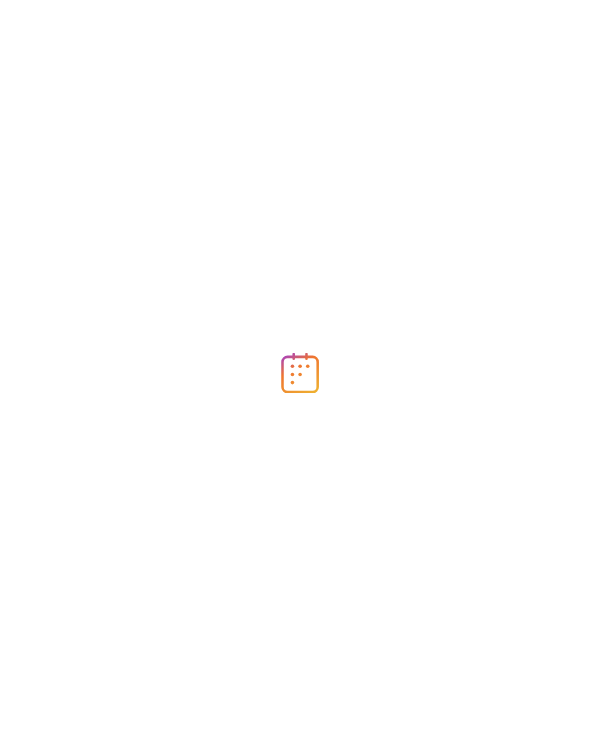 scroll, scrollTop: 0, scrollLeft: 0, axis: both 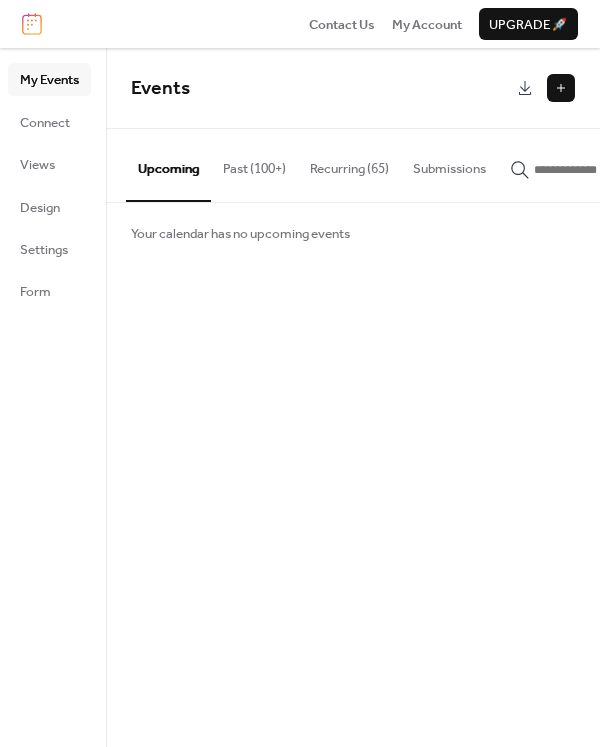 click on "Recurring (65)" at bounding box center [349, 164] 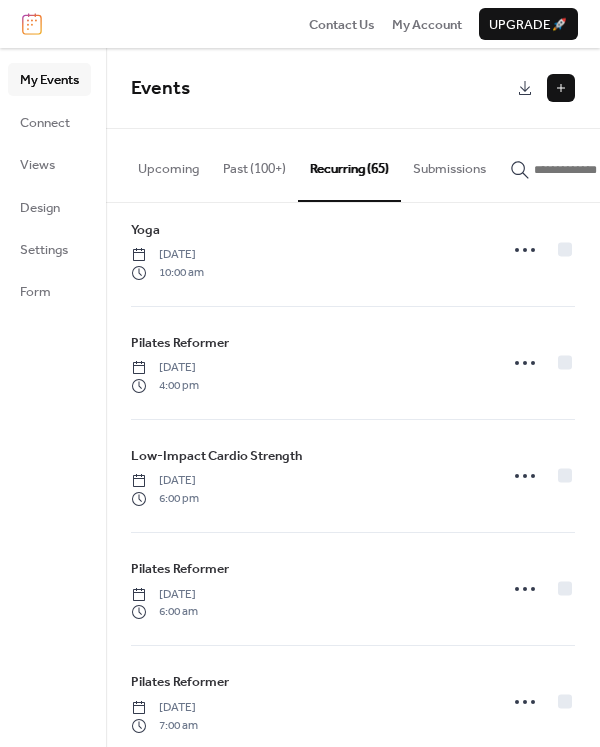 scroll, scrollTop: 4454, scrollLeft: 0, axis: vertical 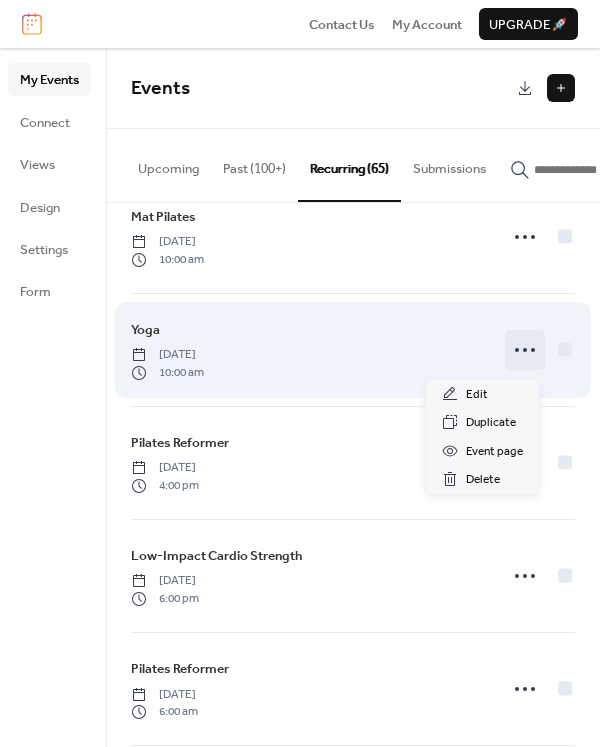 click 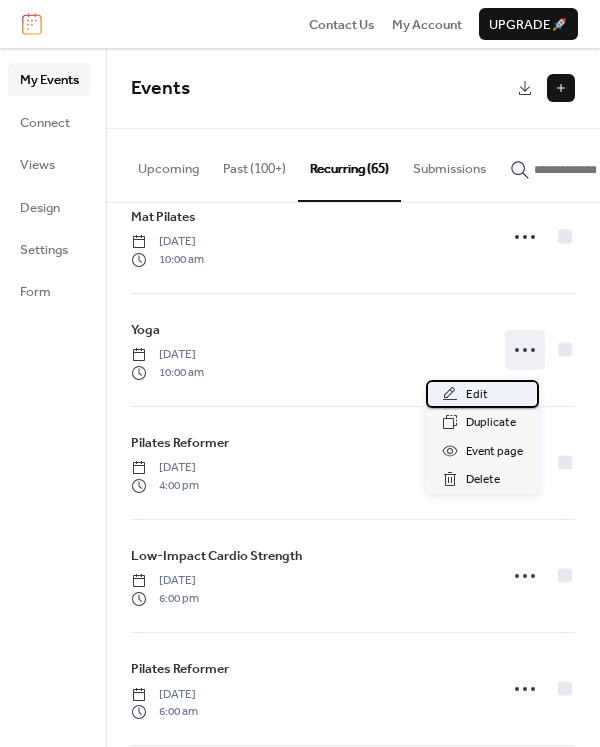 click on "Edit" at bounding box center [477, 395] 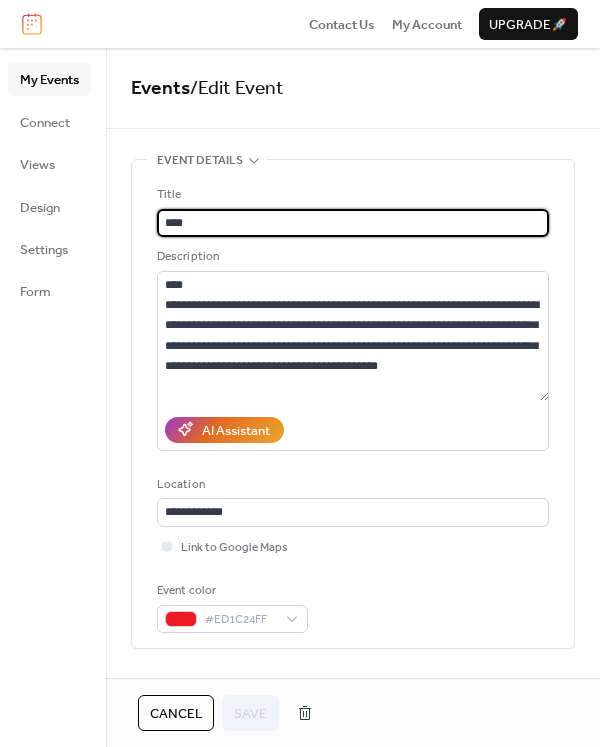 type on "**********" 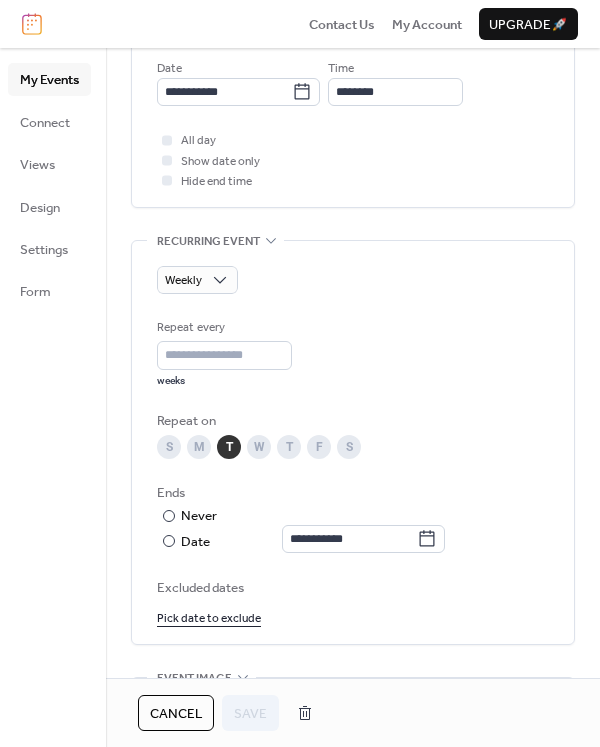 scroll, scrollTop: 800, scrollLeft: 0, axis: vertical 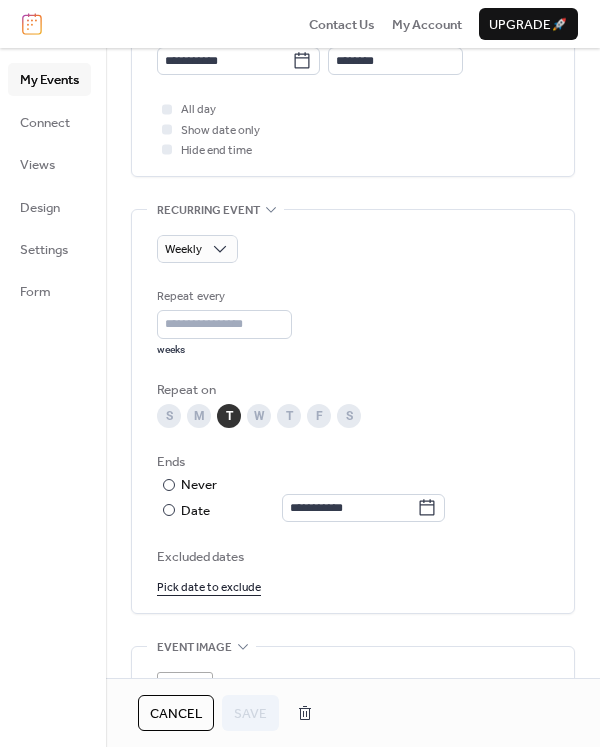click on "Cancel" at bounding box center [176, 714] 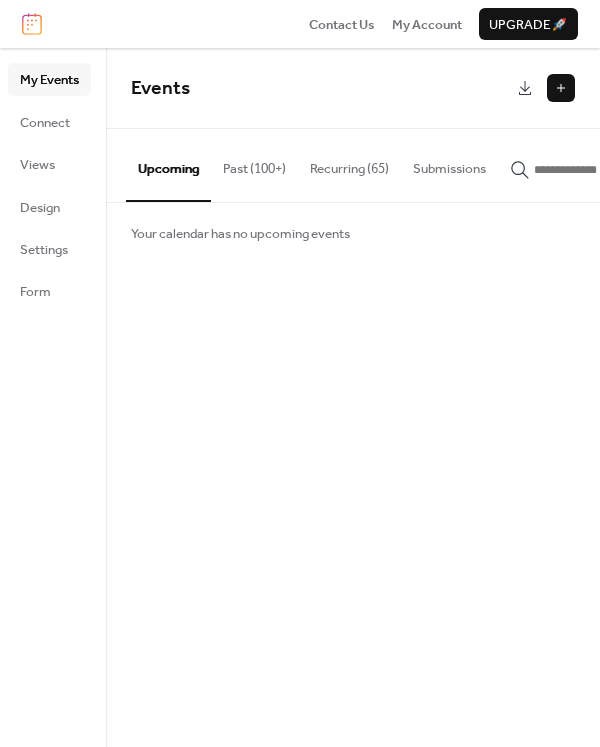 click 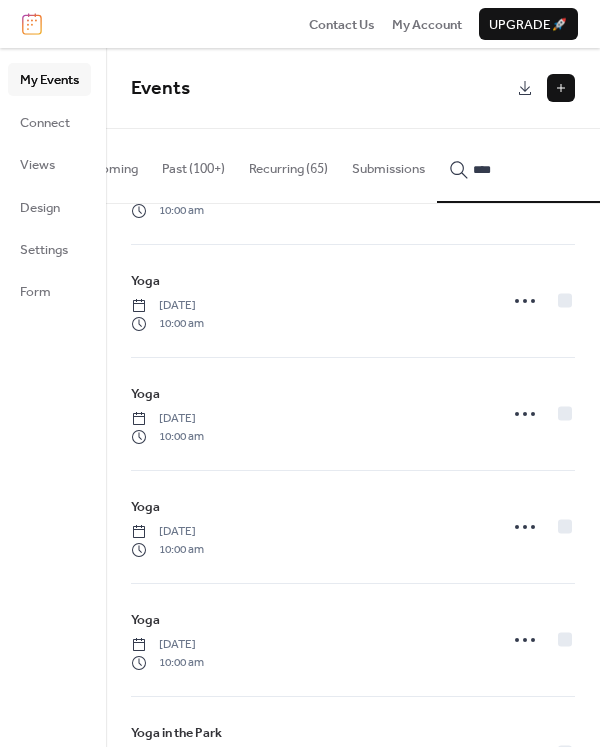 scroll, scrollTop: 18150, scrollLeft: 0, axis: vertical 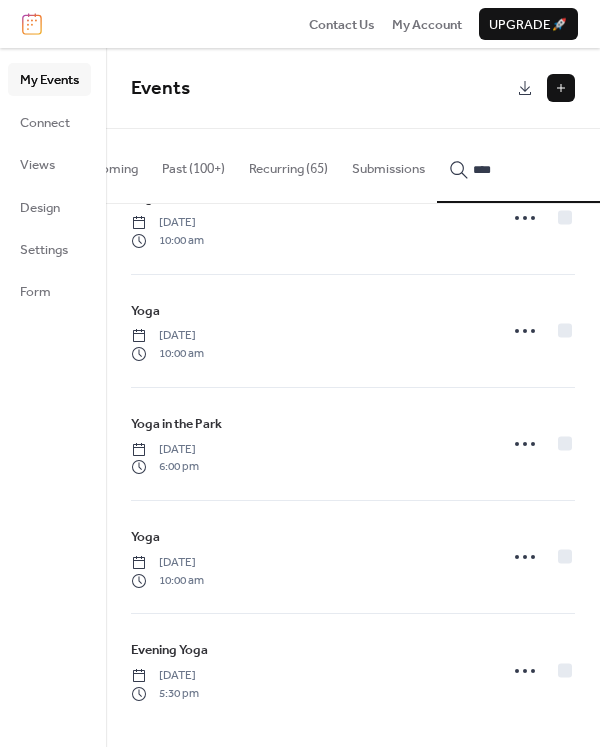 type on "****" 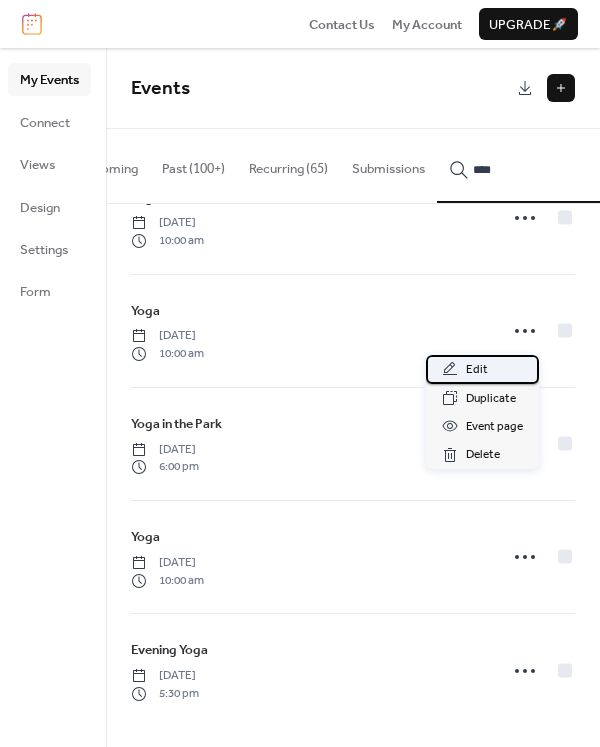 click on "Edit" at bounding box center (482, 369) 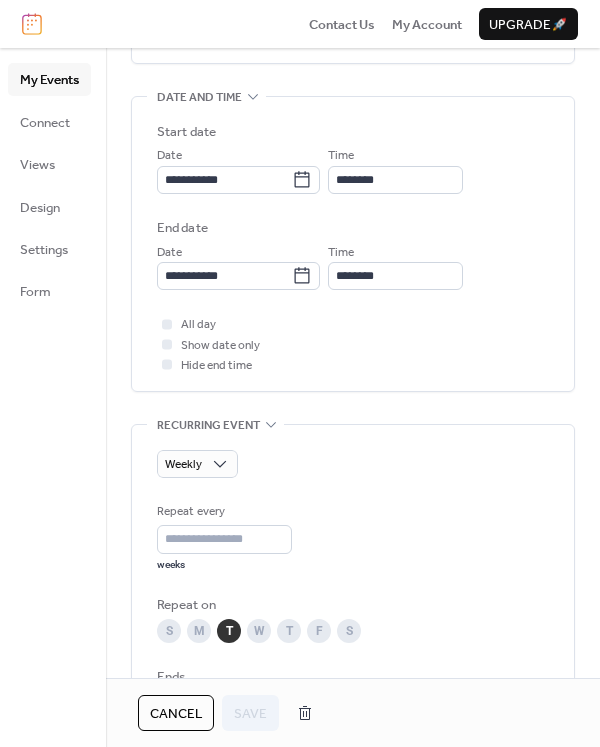 scroll, scrollTop: 700, scrollLeft: 0, axis: vertical 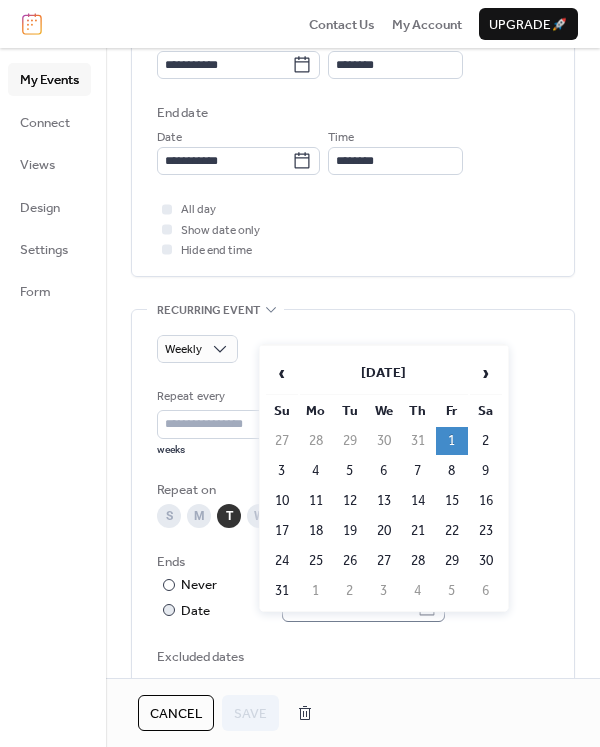 click on "**********" at bounding box center (300, 373) 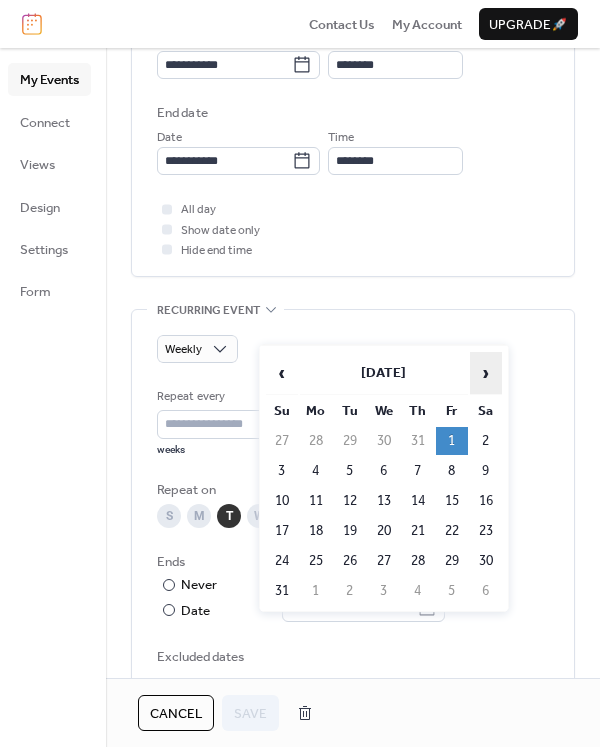 click on "›" at bounding box center (486, 373) 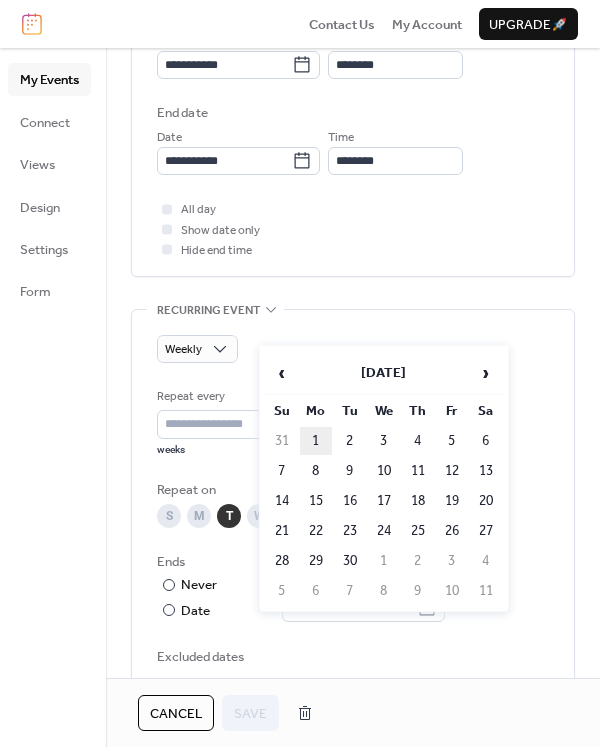 click on "1" at bounding box center (316, 441) 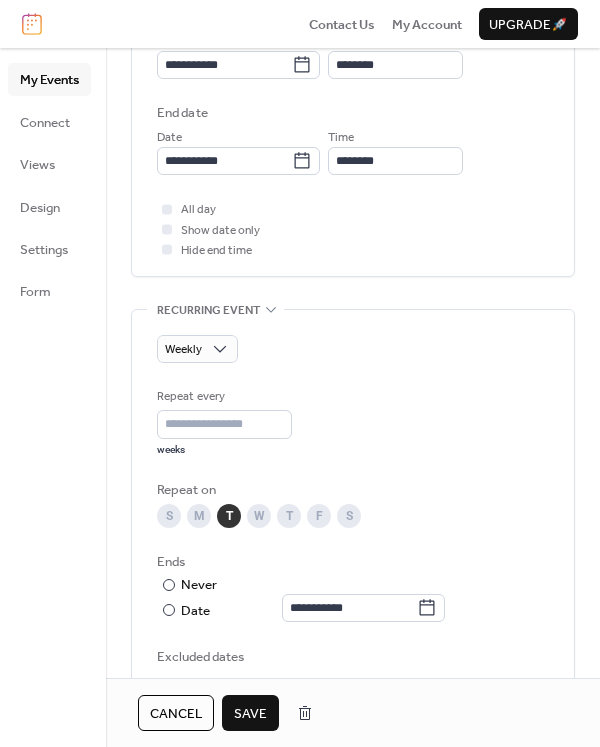 click on "Save" at bounding box center (250, 714) 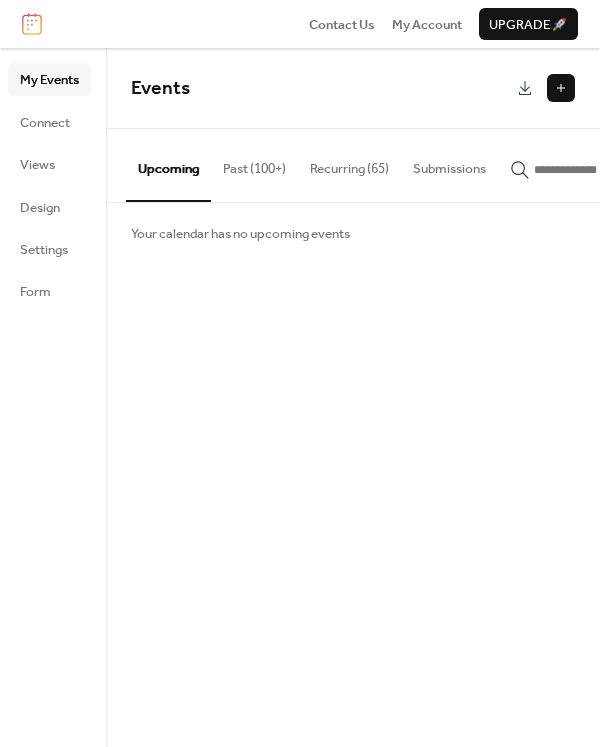 click on "Recurring (65)" at bounding box center (349, 164) 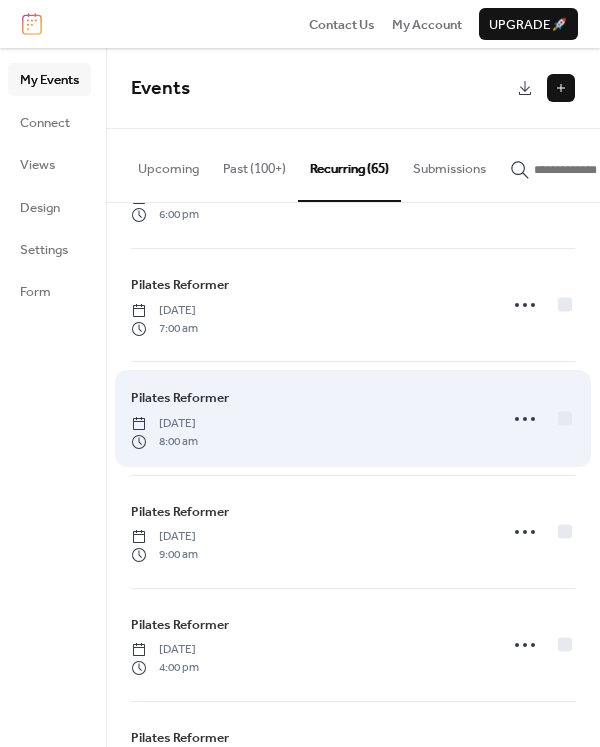 scroll, scrollTop: 6654, scrollLeft: 0, axis: vertical 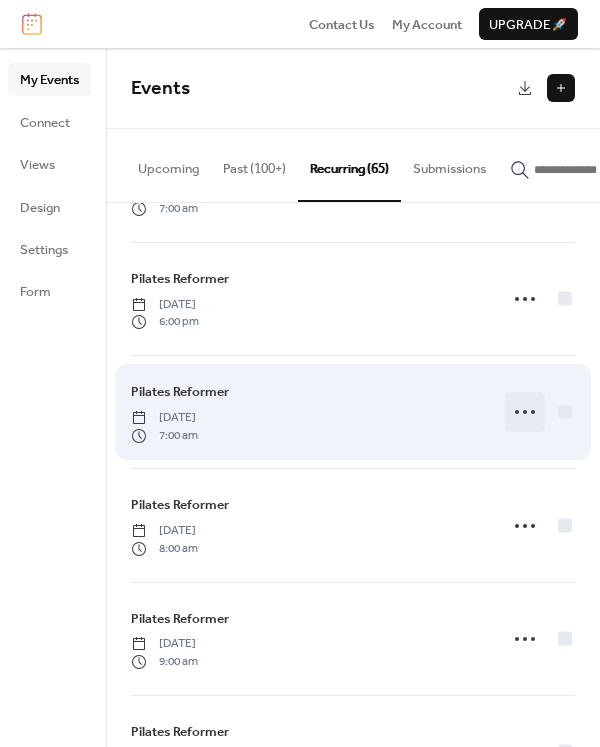 click 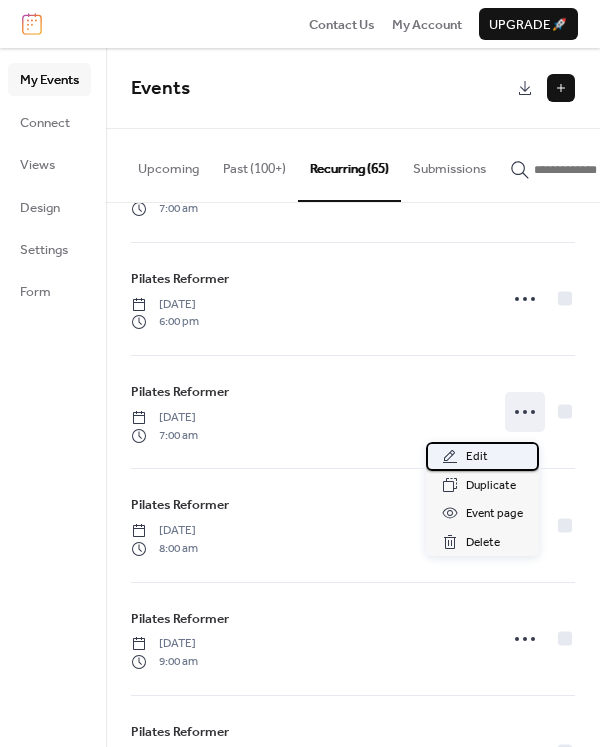 click on "Edit" at bounding box center (477, 457) 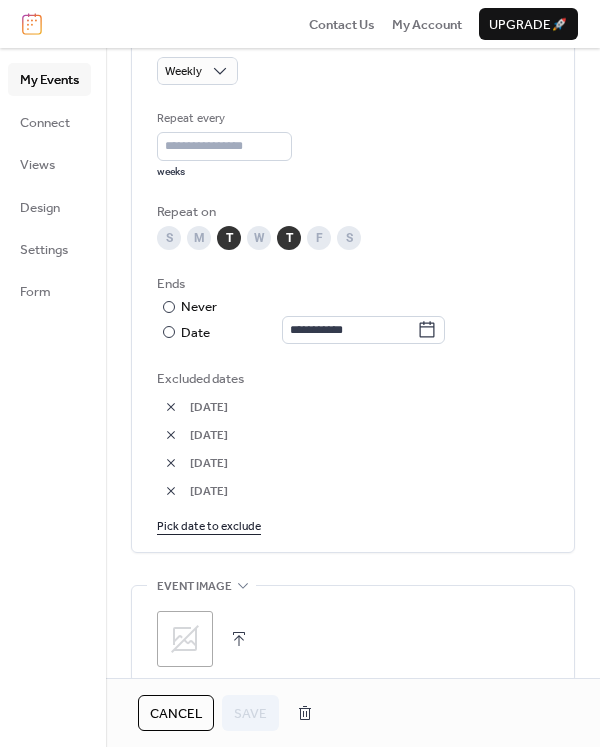 scroll, scrollTop: 1100, scrollLeft: 0, axis: vertical 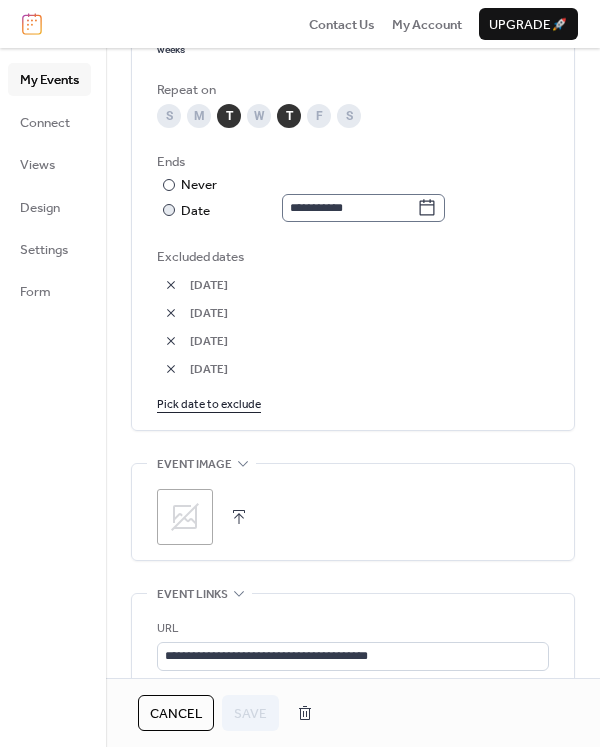 click 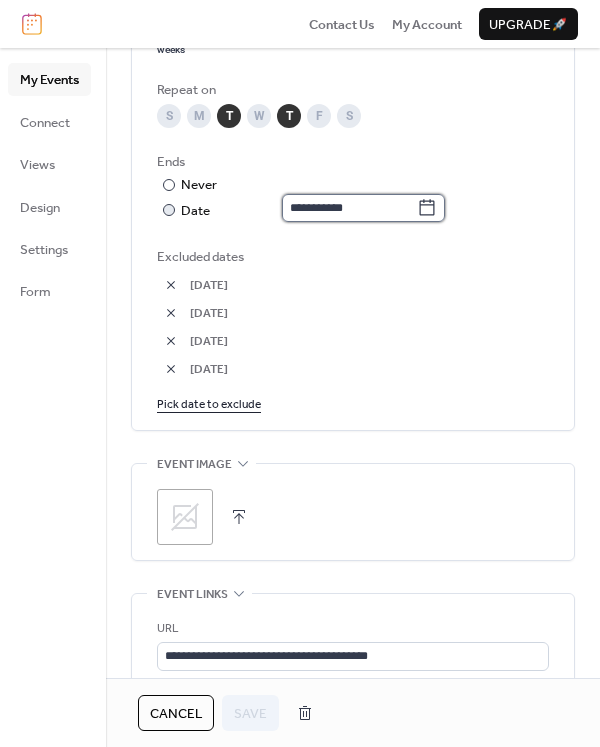 click on "**********" at bounding box center [349, 208] 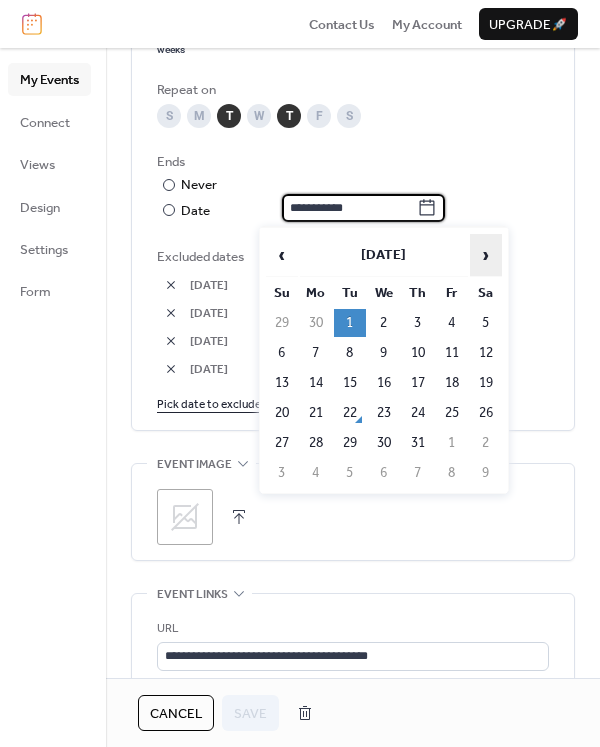 click on "›" at bounding box center (486, 255) 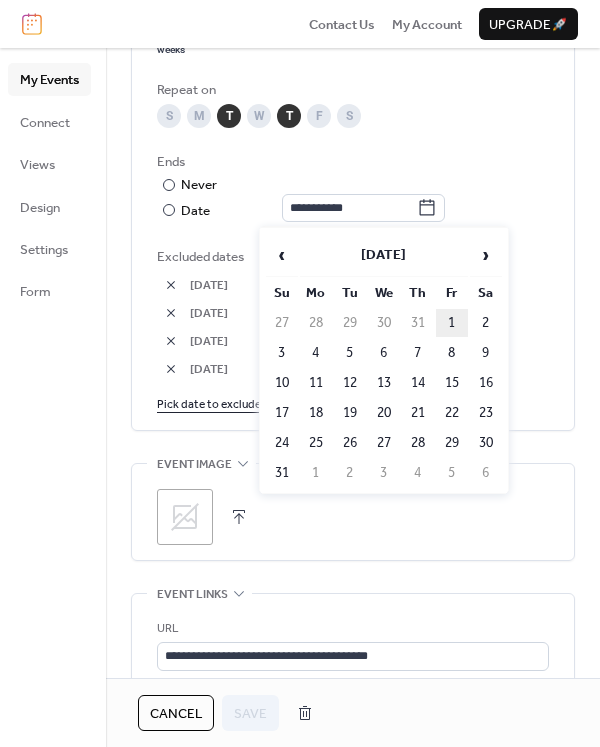 click on "1" at bounding box center [452, 323] 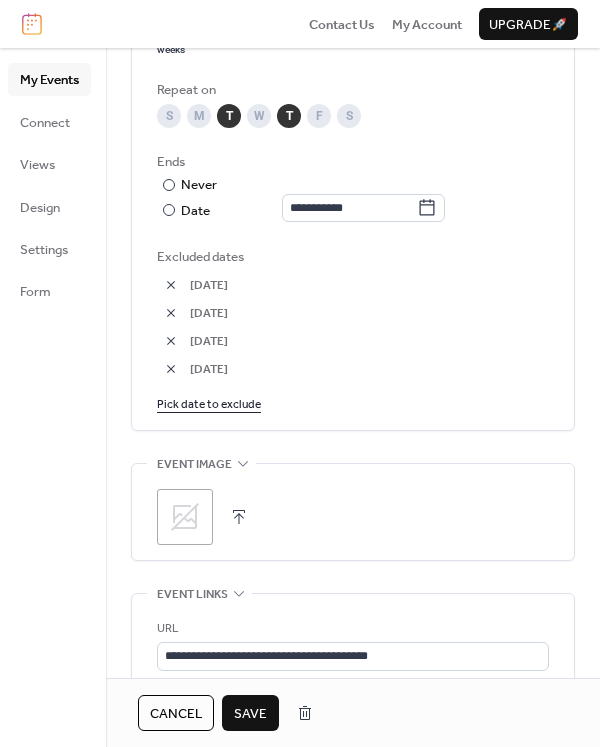 click on "Save" at bounding box center (250, 714) 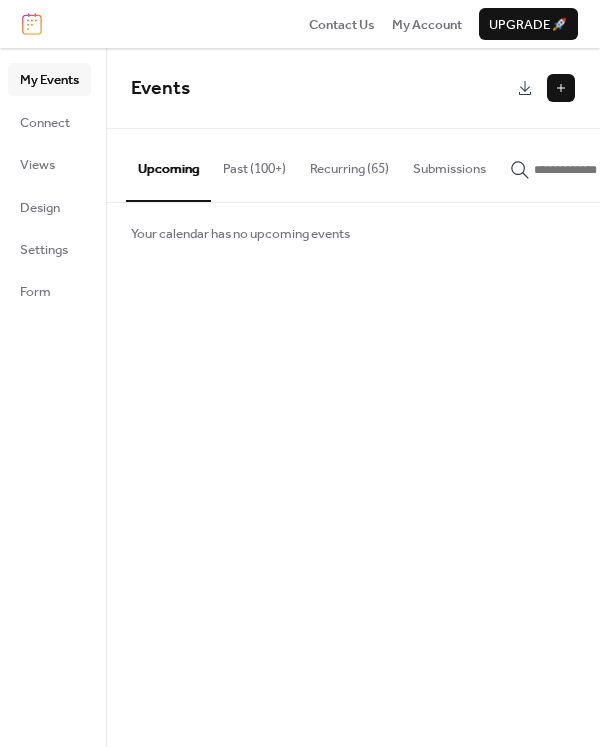 click on "Recurring (65)" at bounding box center [349, 164] 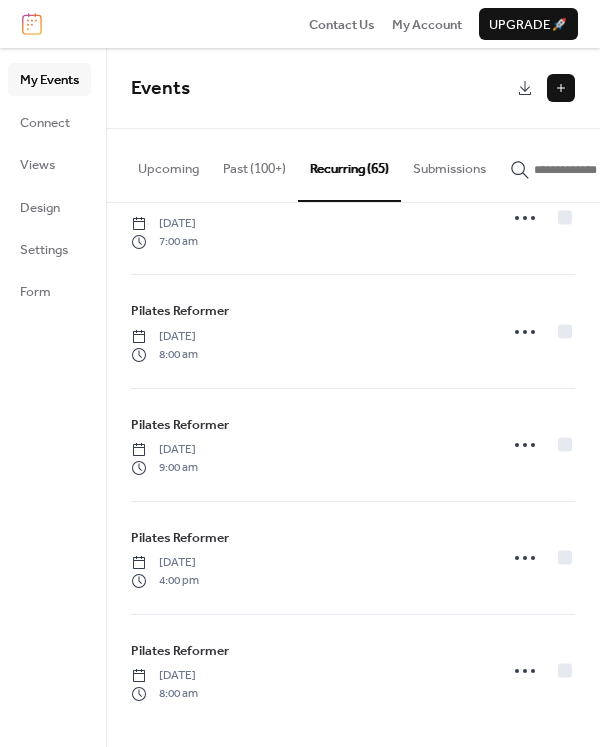 scroll, scrollTop: 6754, scrollLeft: 0, axis: vertical 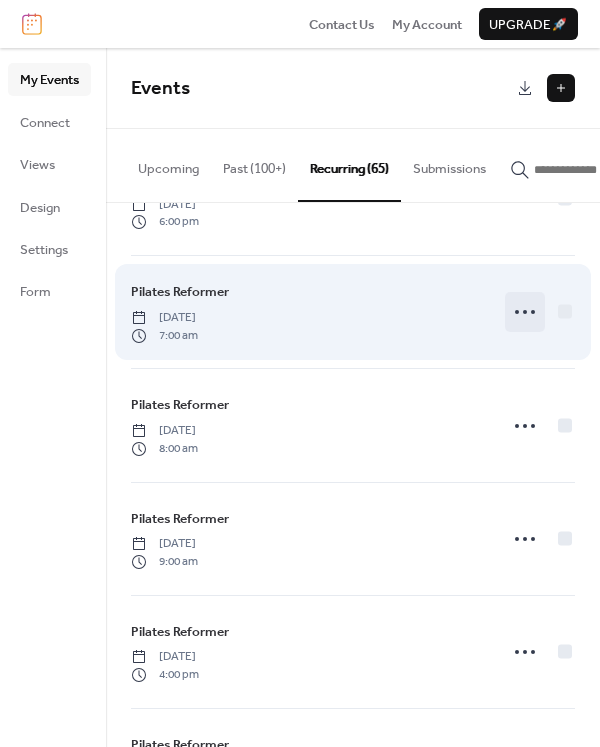 click 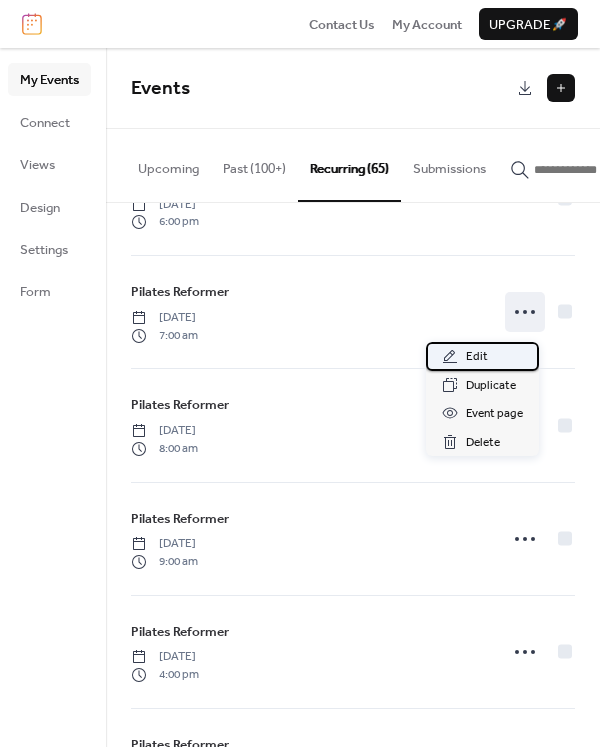 click on "Edit" at bounding box center [482, 356] 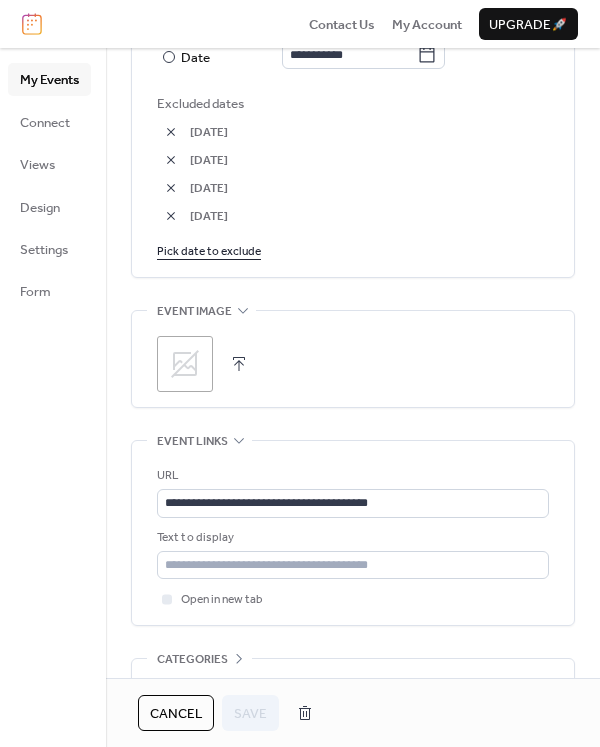 scroll, scrollTop: 1069, scrollLeft: 0, axis: vertical 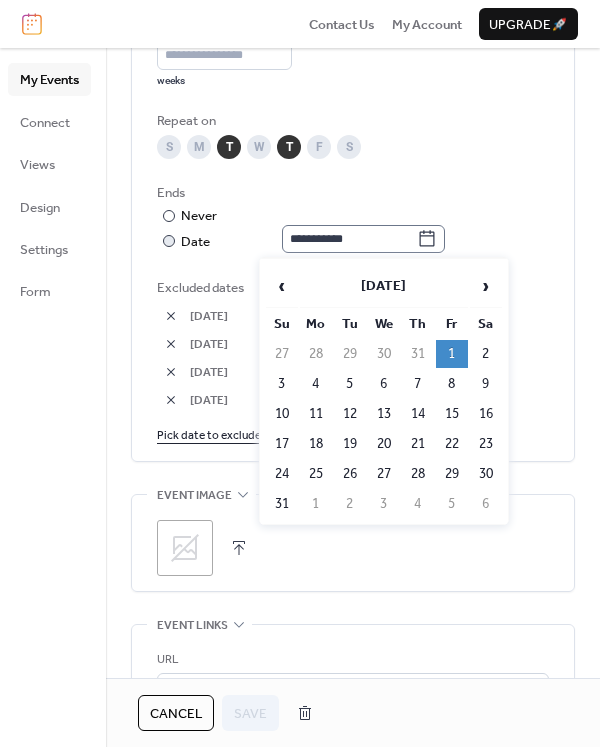 click 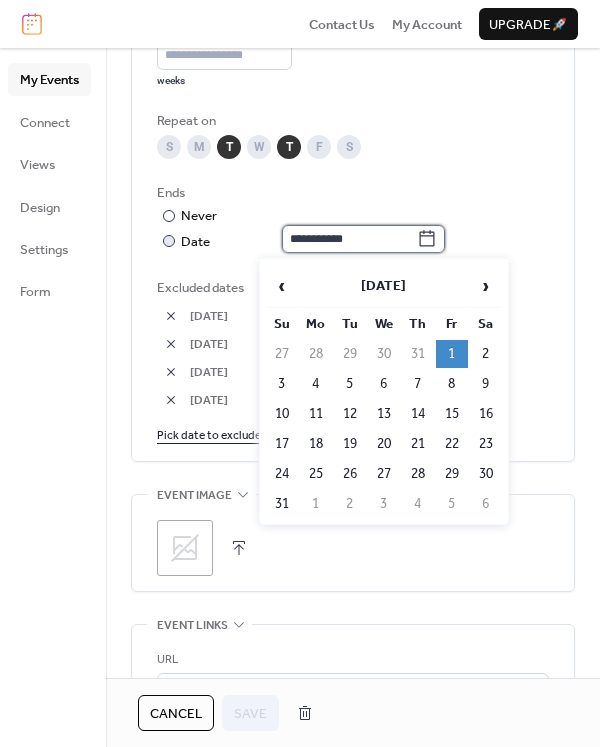 click on "**********" at bounding box center [349, 239] 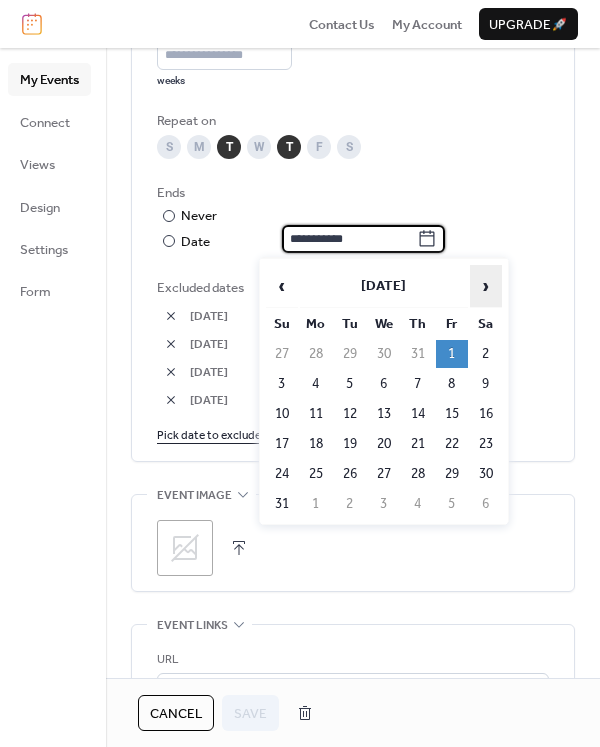 click on "›" at bounding box center (486, 286) 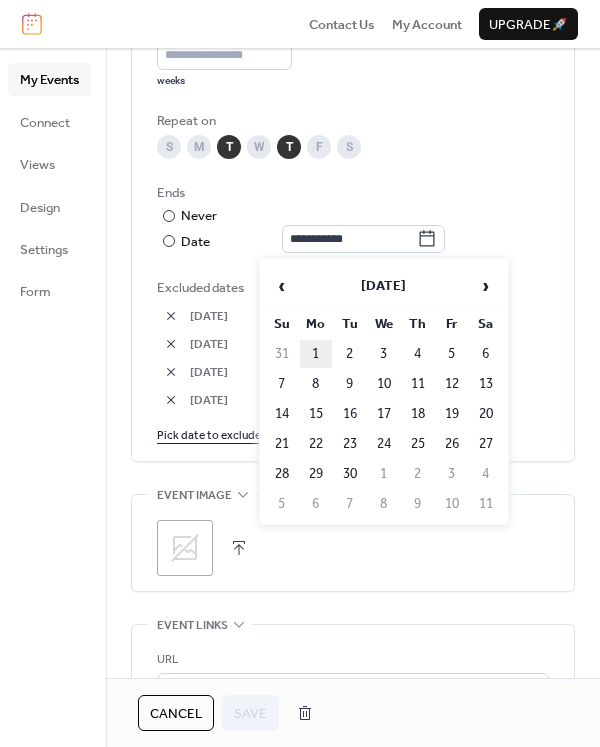 click on "1" at bounding box center [316, 354] 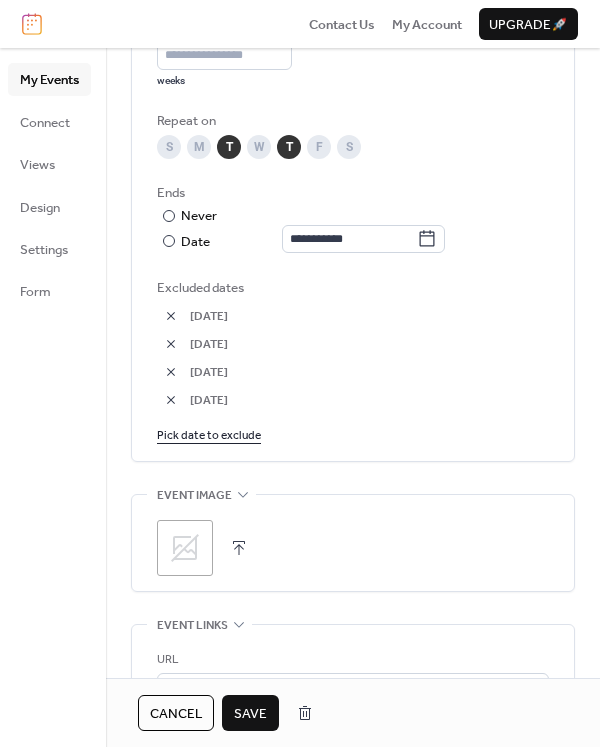 click on "Save" at bounding box center [250, 714] 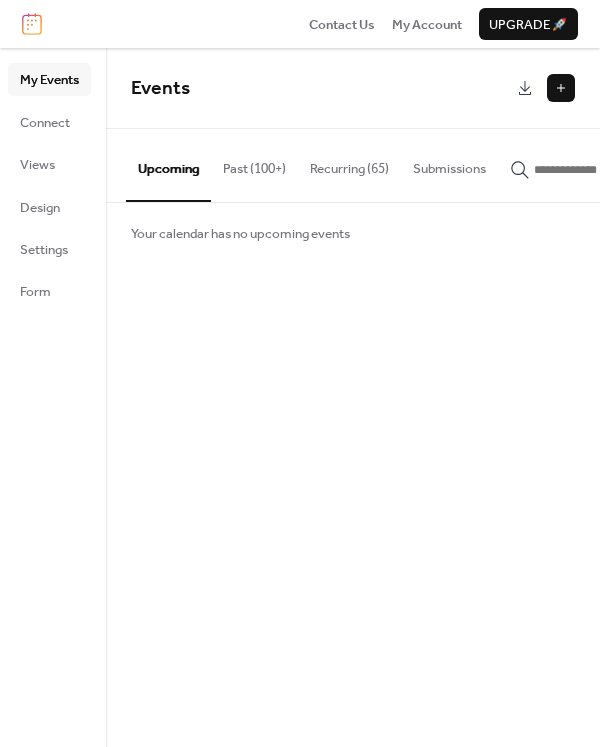 click on "Recurring (65)" at bounding box center (349, 164) 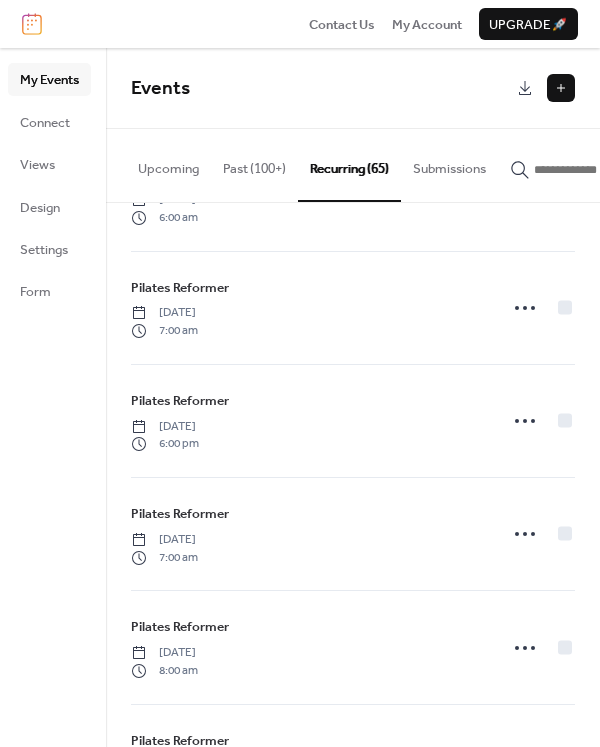 scroll, scrollTop: 6854, scrollLeft: 0, axis: vertical 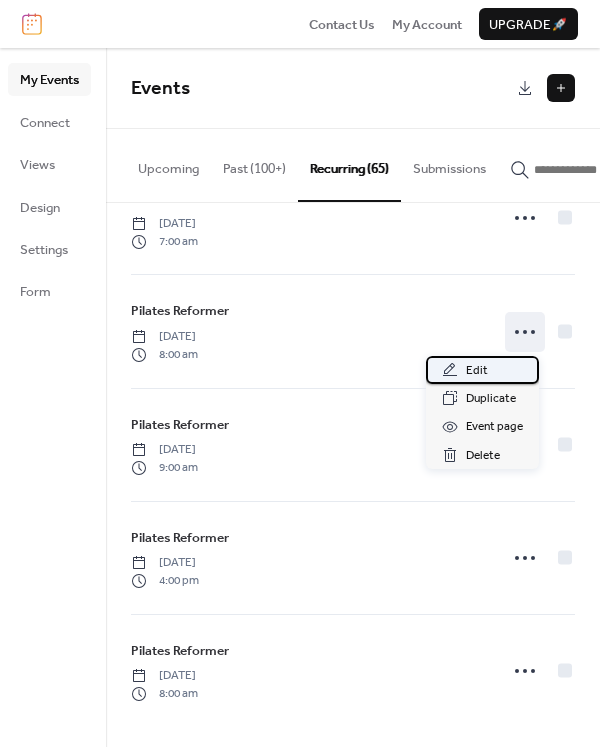 click on "Edit" at bounding box center (482, 370) 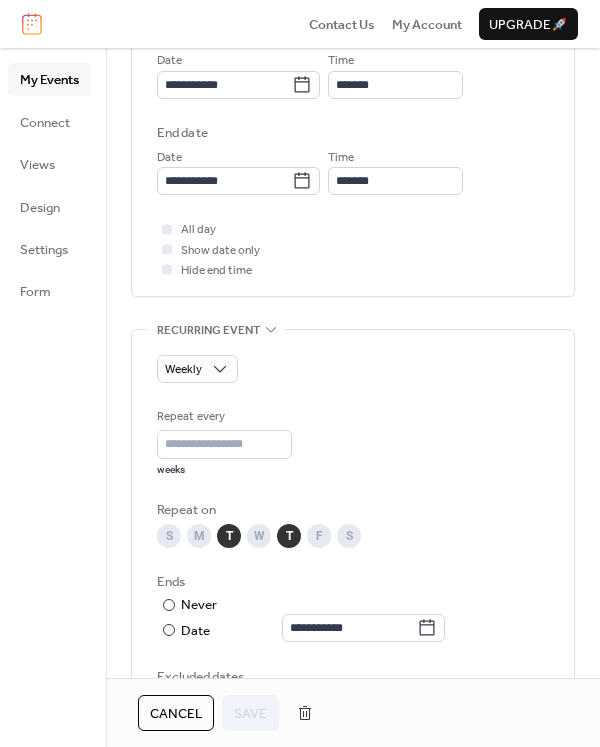 scroll, scrollTop: 700, scrollLeft: 0, axis: vertical 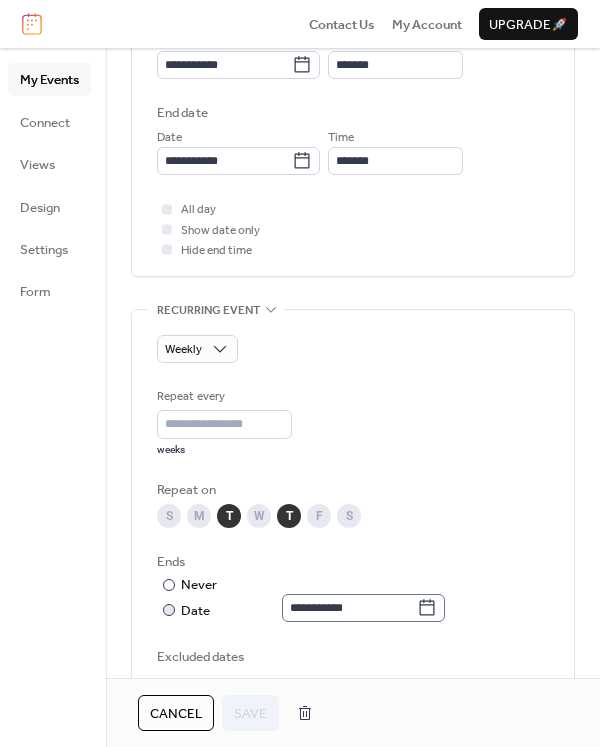 click 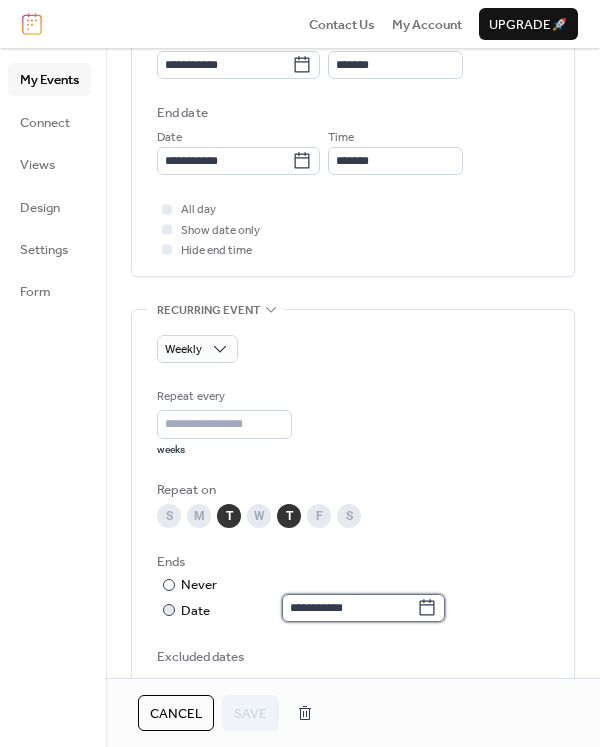 click on "**********" at bounding box center (349, 608) 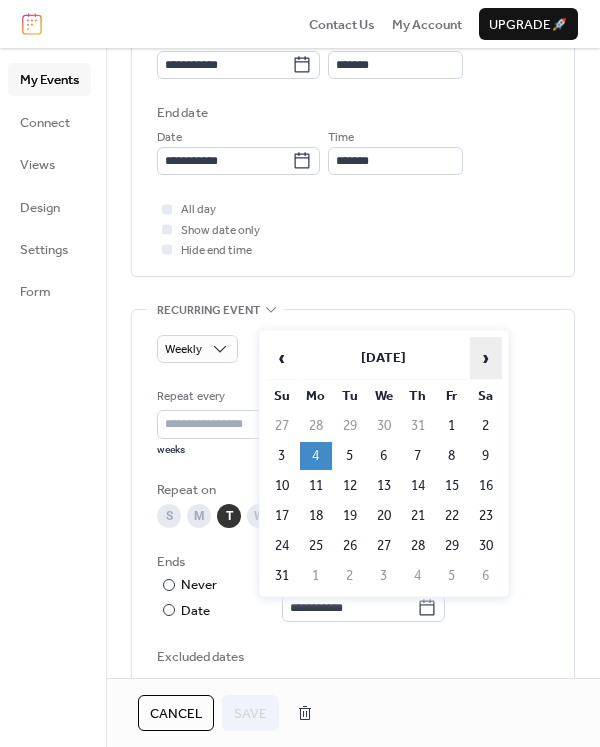 click on "›" at bounding box center (486, 358) 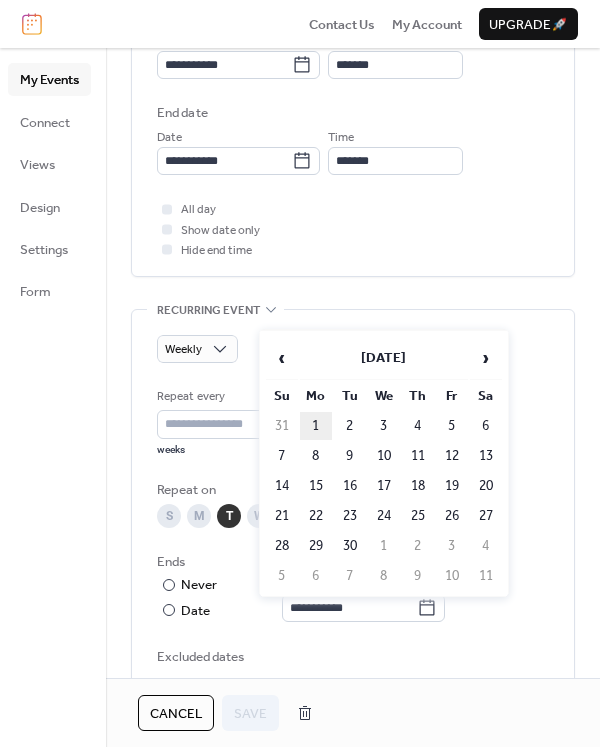 click on "1" at bounding box center [316, 426] 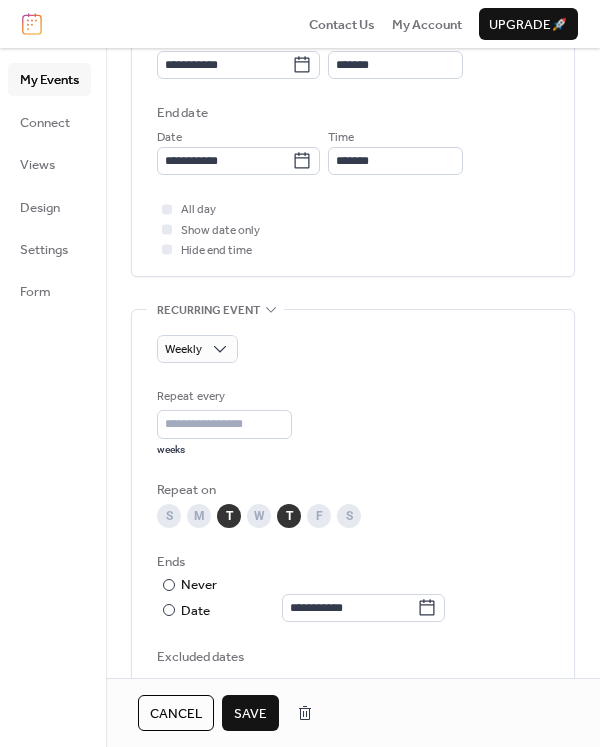 click on "Save" at bounding box center (250, 713) 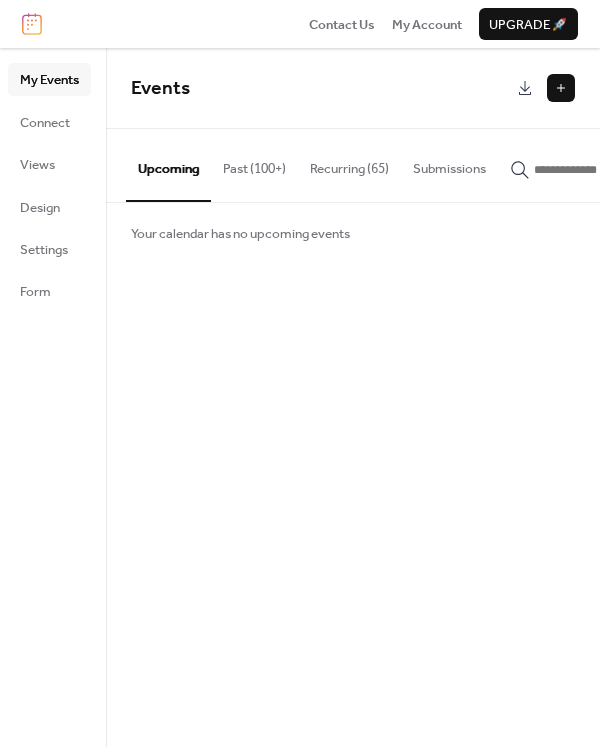 click on "Recurring (65)" at bounding box center (349, 164) 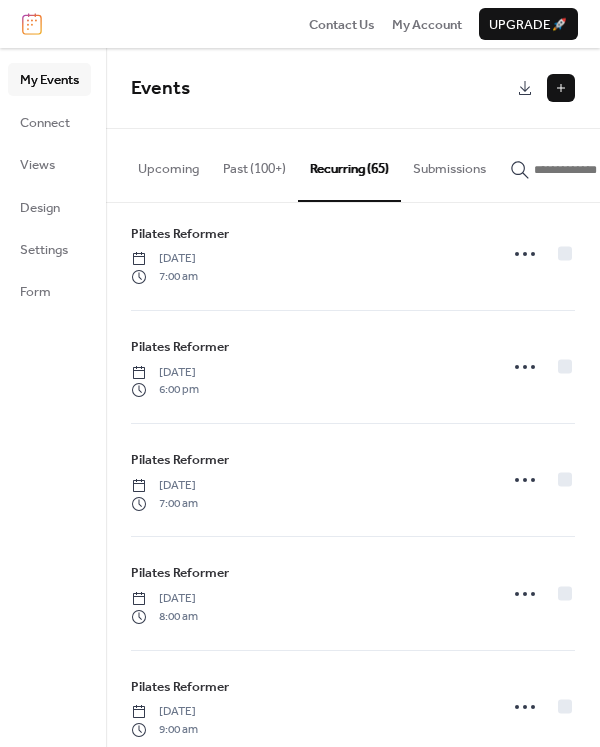 scroll, scrollTop: 6854, scrollLeft: 0, axis: vertical 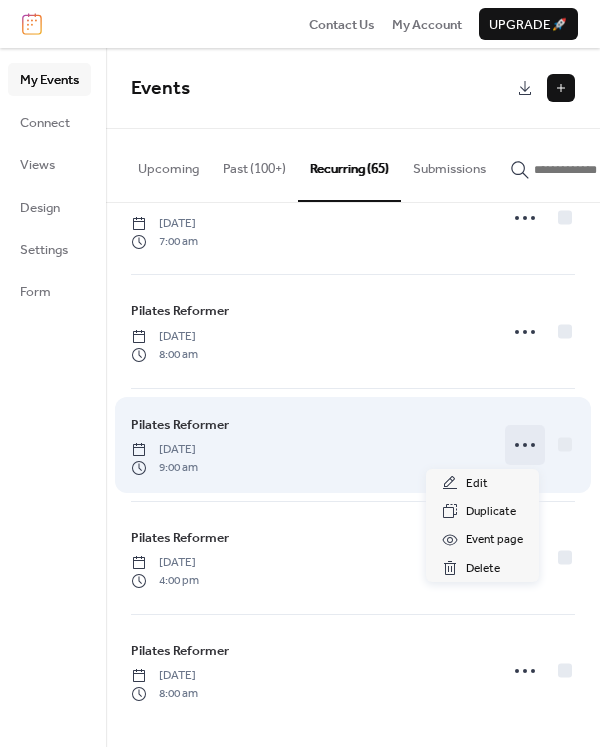 click 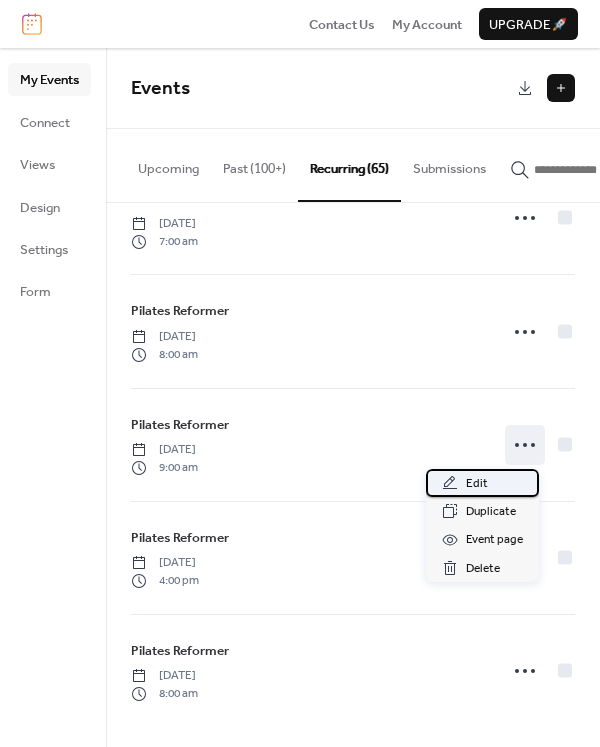 click on "Edit" at bounding box center (482, 483) 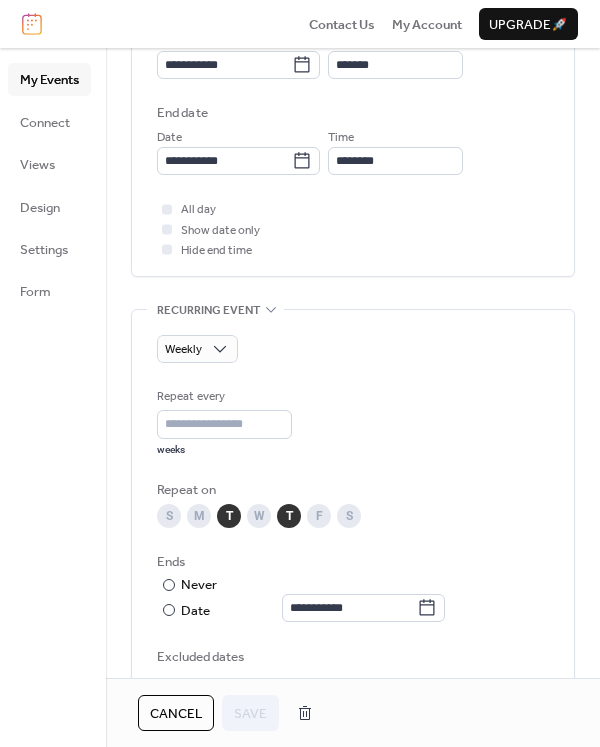 scroll, scrollTop: 800, scrollLeft: 0, axis: vertical 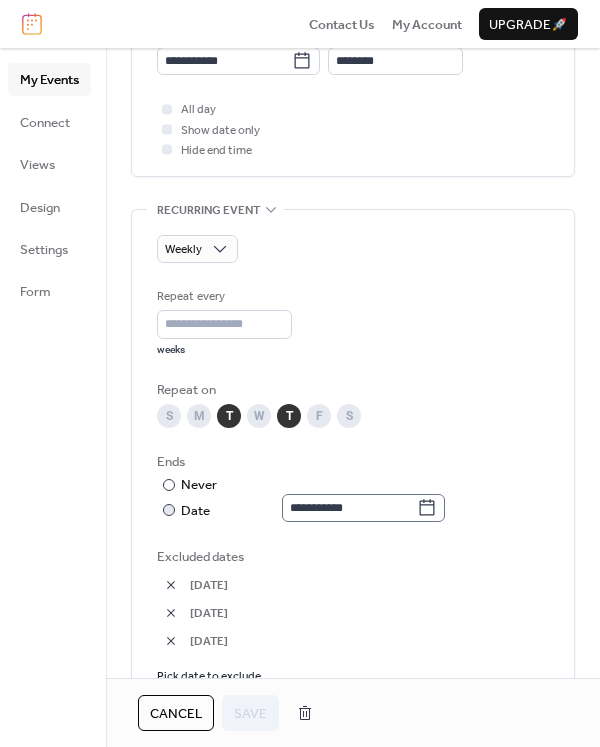 click 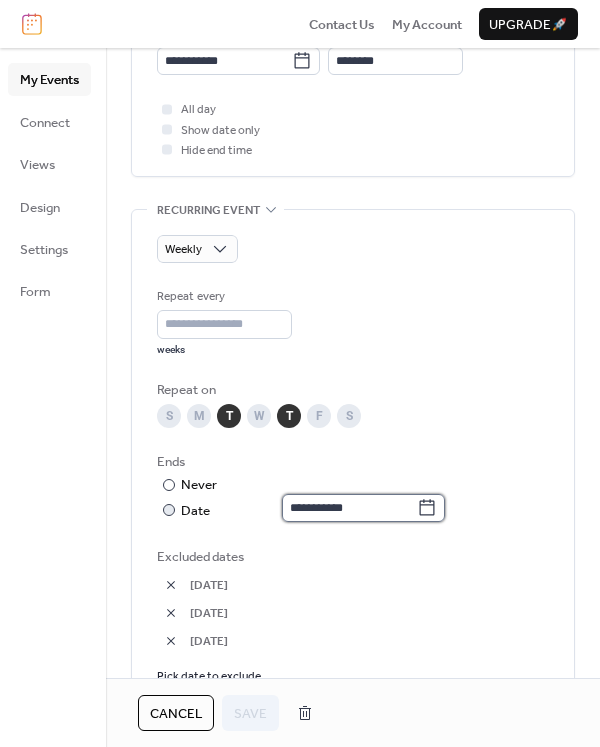 click on "**********" at bounding box center (349, 508) 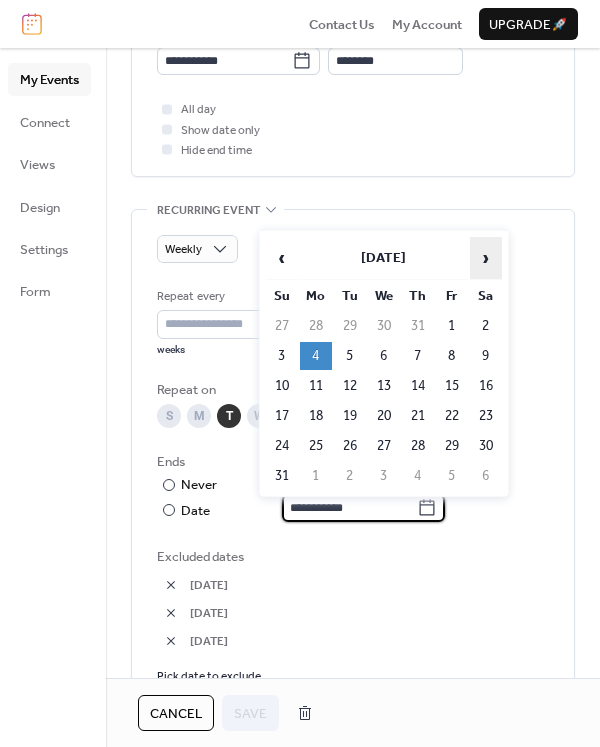 click on "›" at bounding box center (486, 258) 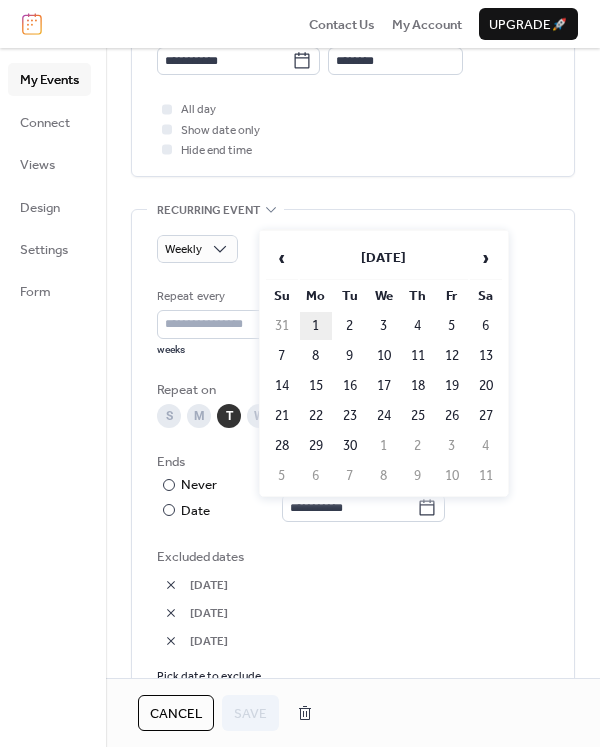 click on "1" at bounding box center [316, 326] 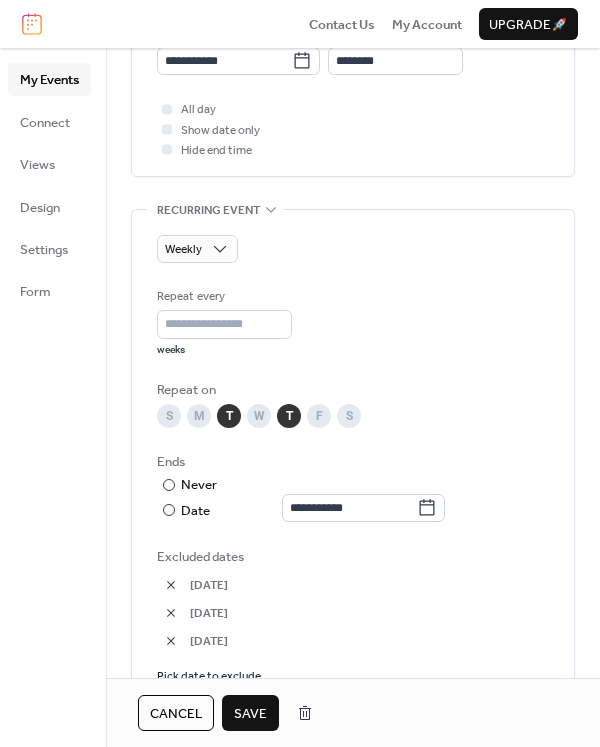 click on "Save" at bounding box center [250, 714] 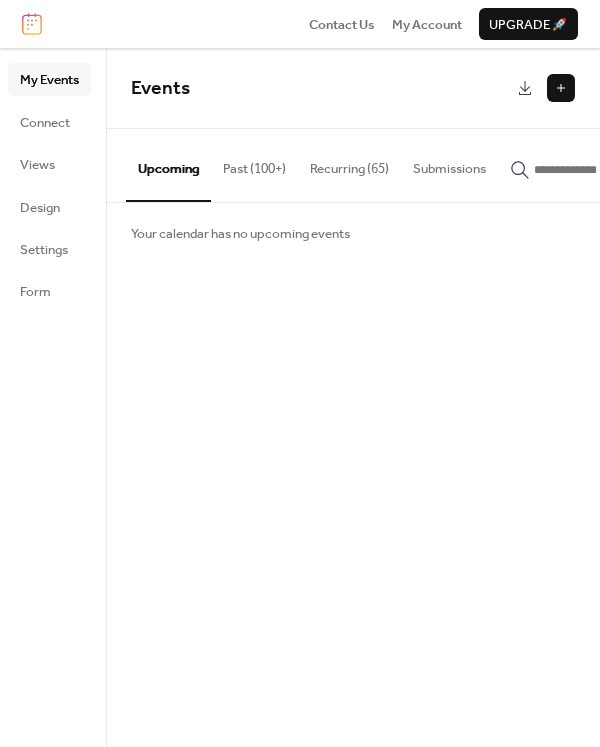 click on "Recurring (65)" at bounding box center [349, 164] 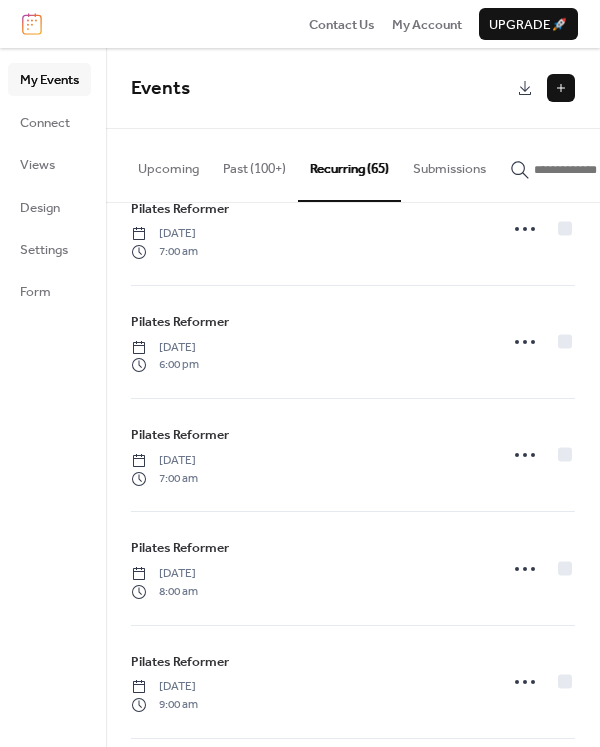 scroll, scrollTop: 6854, scrollLeft: 0, axis: vertical 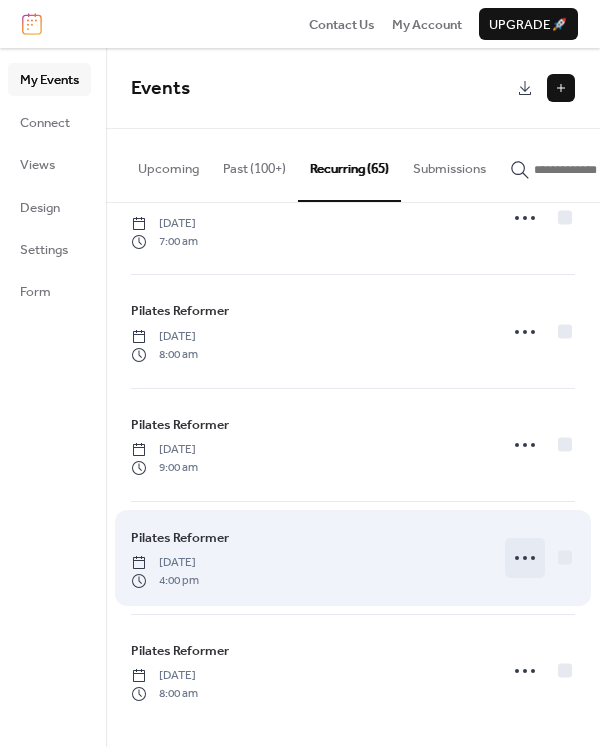 click 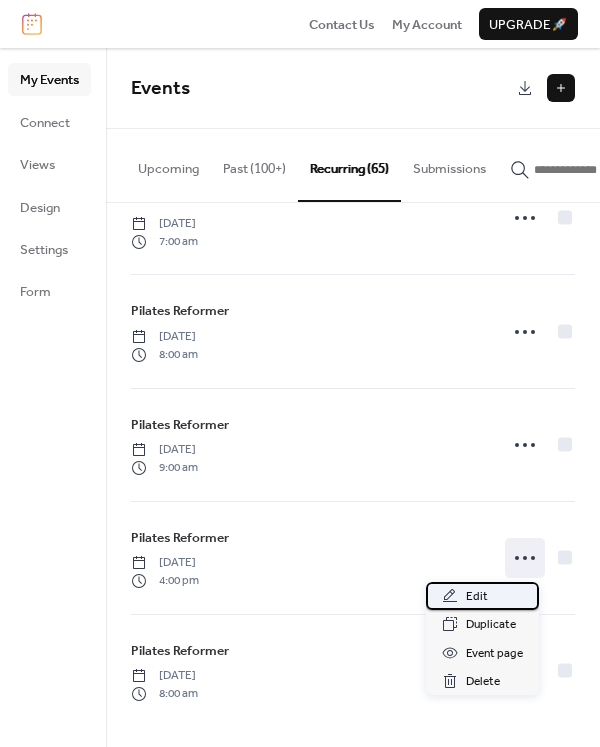 click on "Edit" at bounding box center (482, 596) 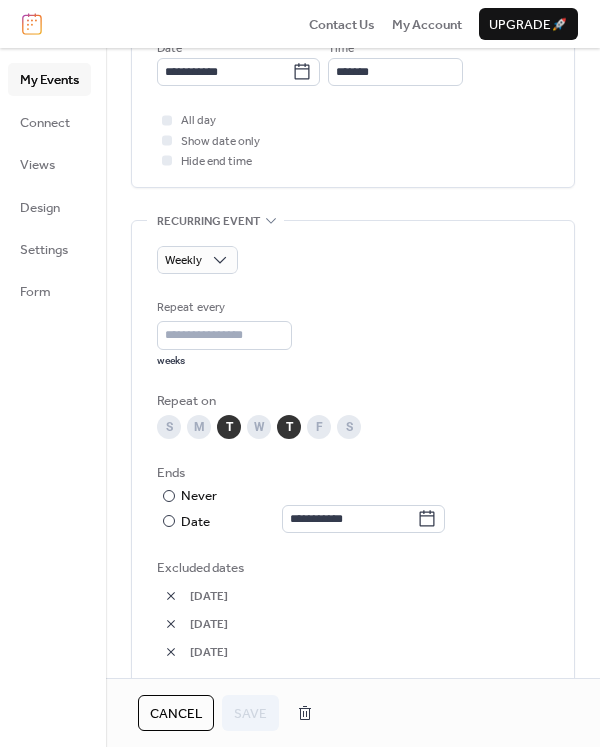 scroll, scrollTop: 900, scrollLeft: 0, axis: vertical 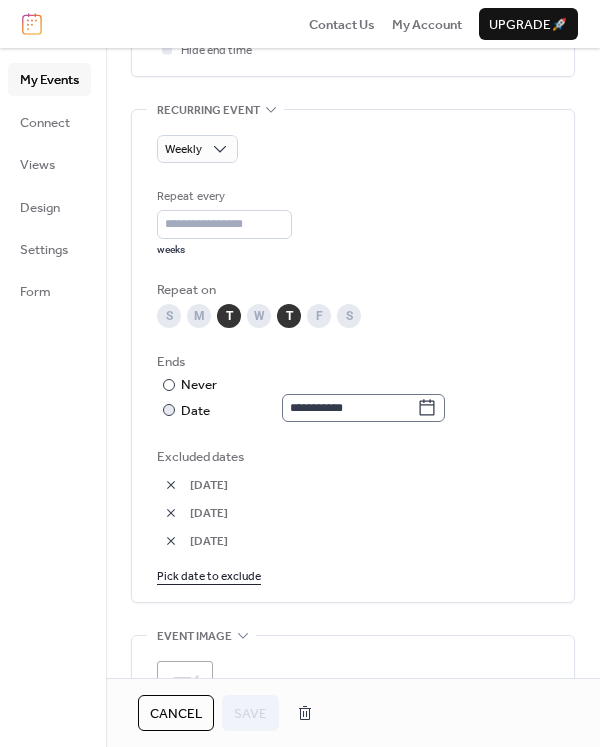 click 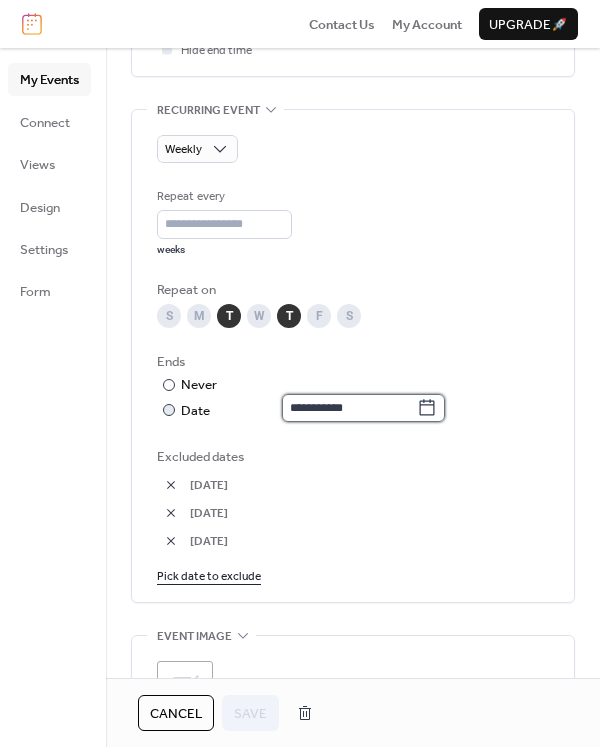 click on "**********" at bounding box center (349, 408) 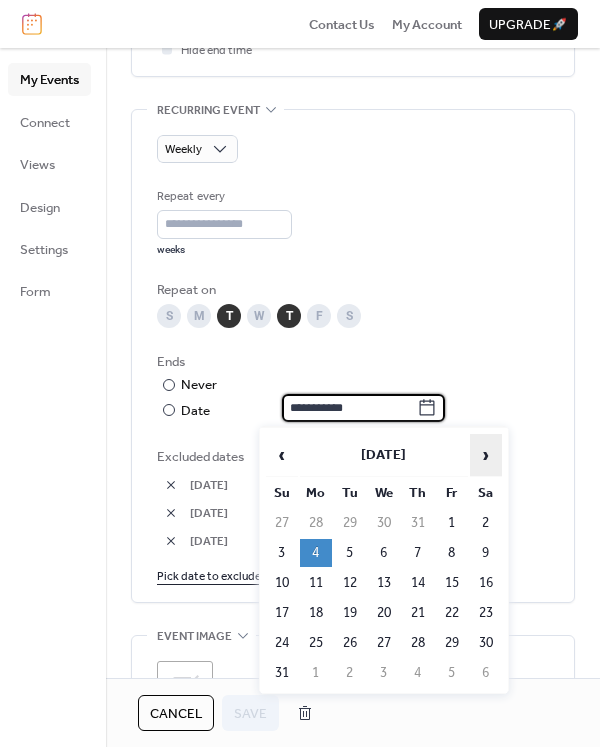 click on "›" at bounding box center (486, 455) 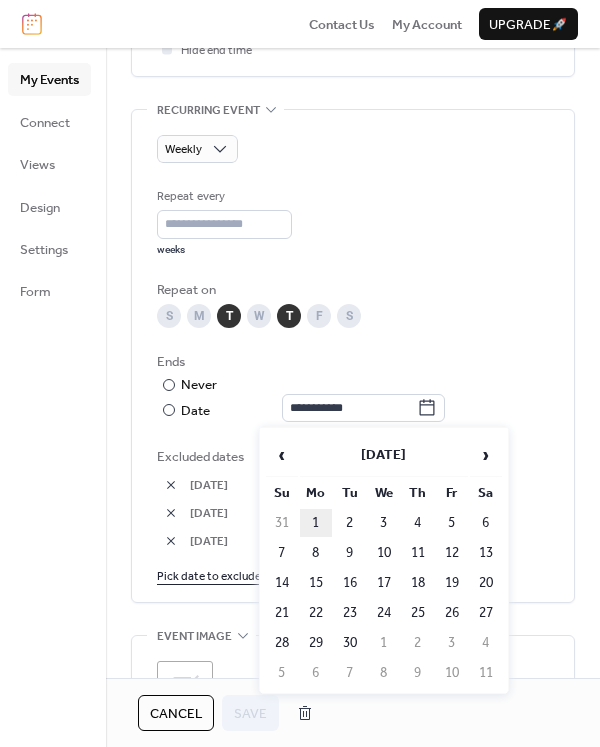 click on "1" at bounding box center (316, 523) 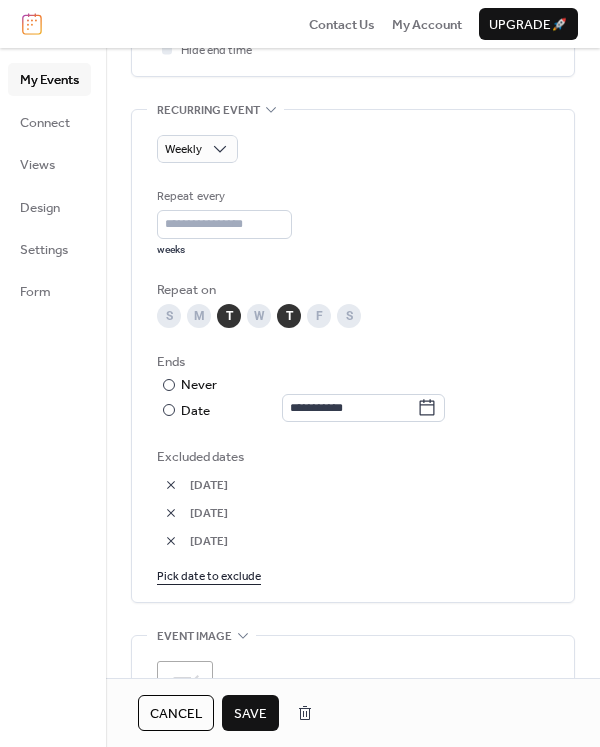 click on "Save" at bounding box center (250, 714) 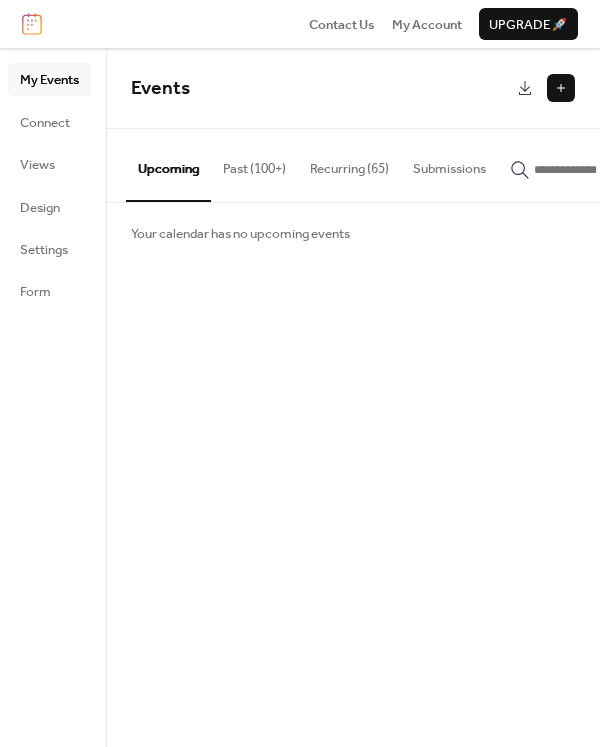 click on "Recurring (65)" at bounding box center (349, 164) 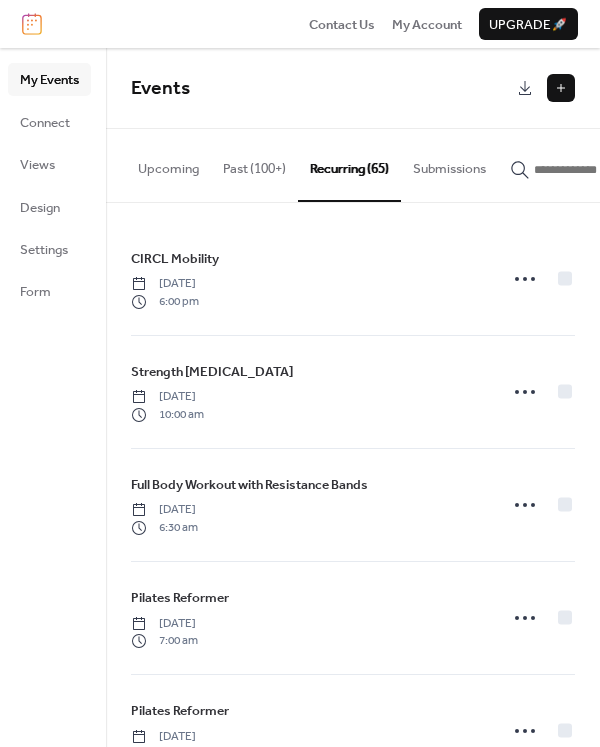 click 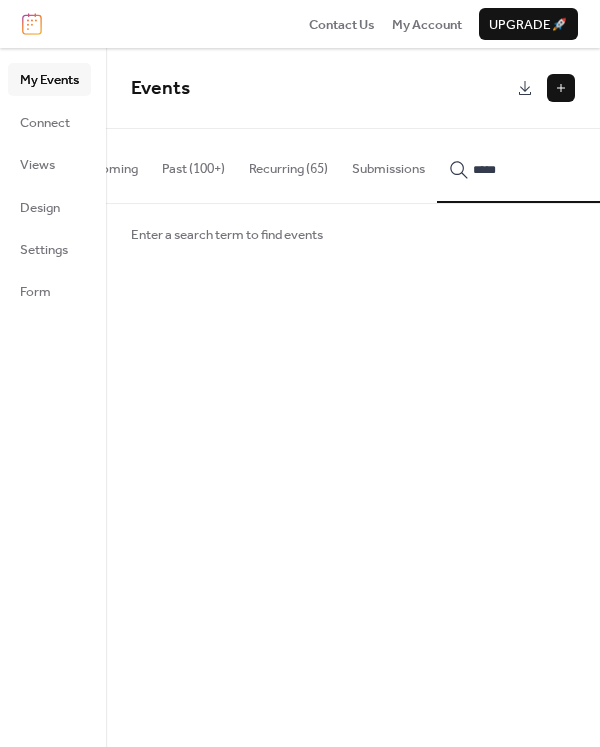 type on "*****" 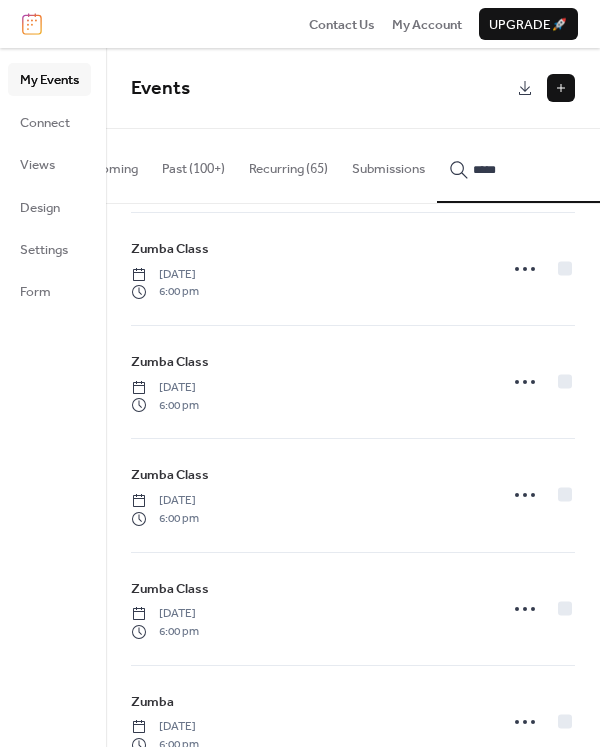 scroll, scrollTop: 12285, scrollLeft: 0, axis: vertical 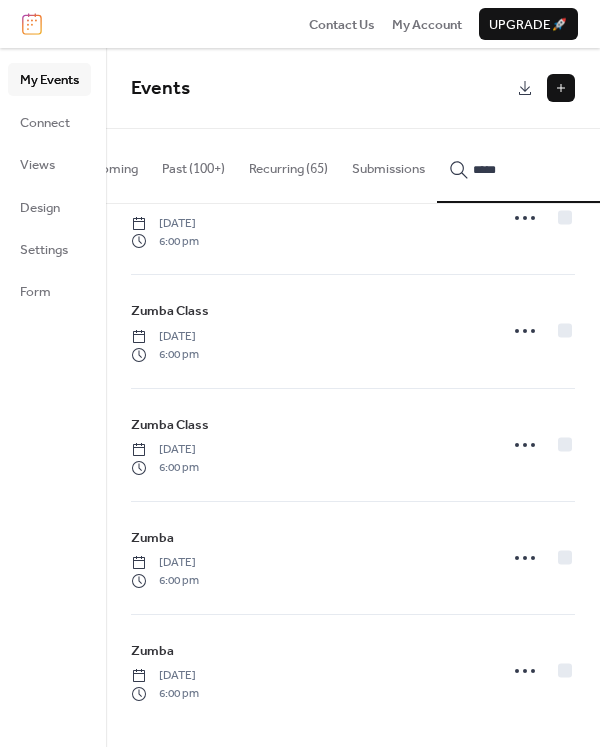 click 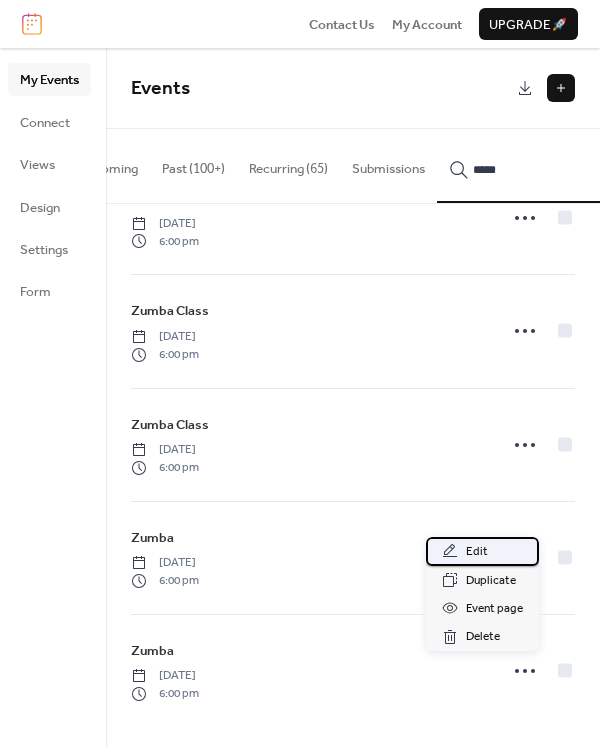click on "Edit" at bounding box center (482, 551) 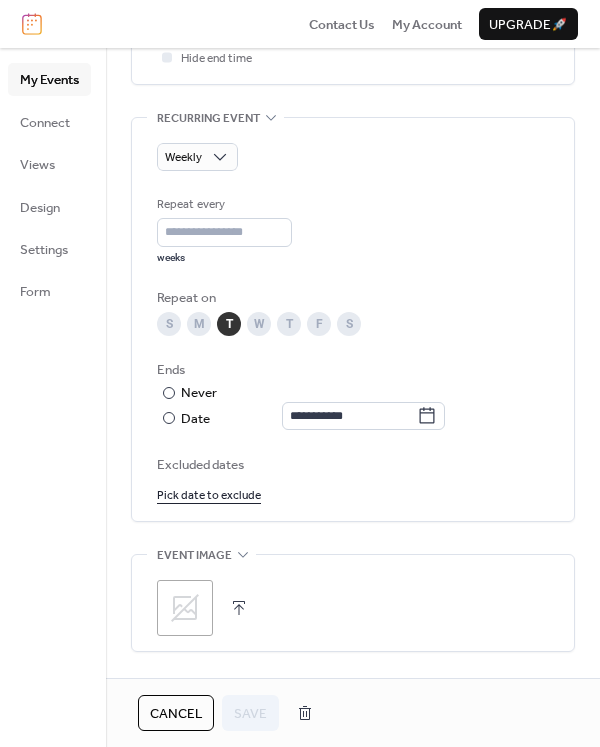 scroll, scrollTop: 900, scrollLeft: 0, axis: vertical 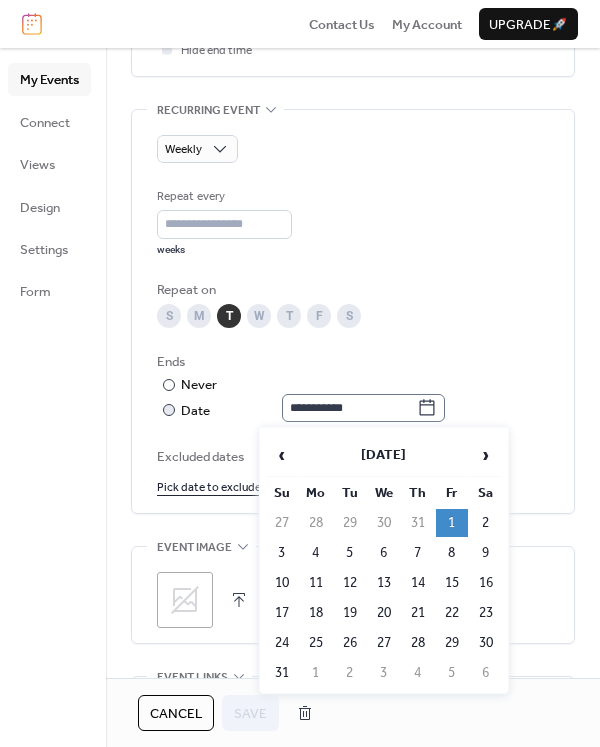 click 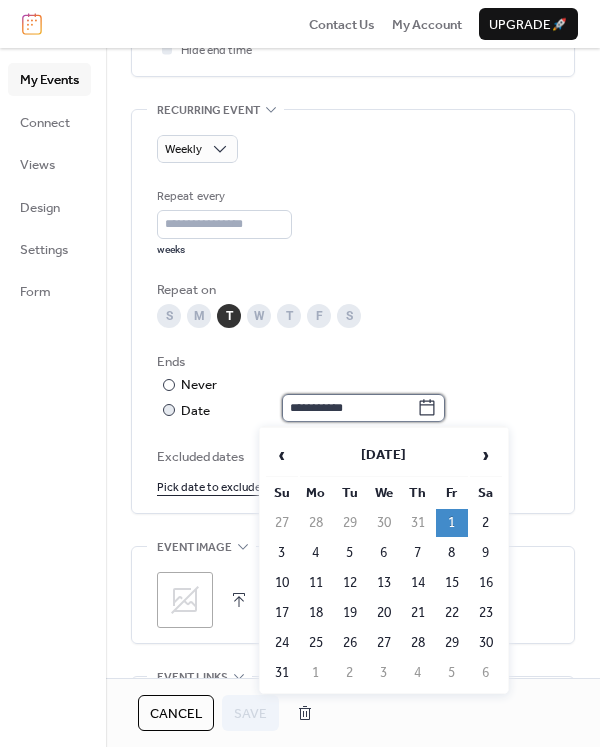 click on "**********" at bounding box center [349, 408] 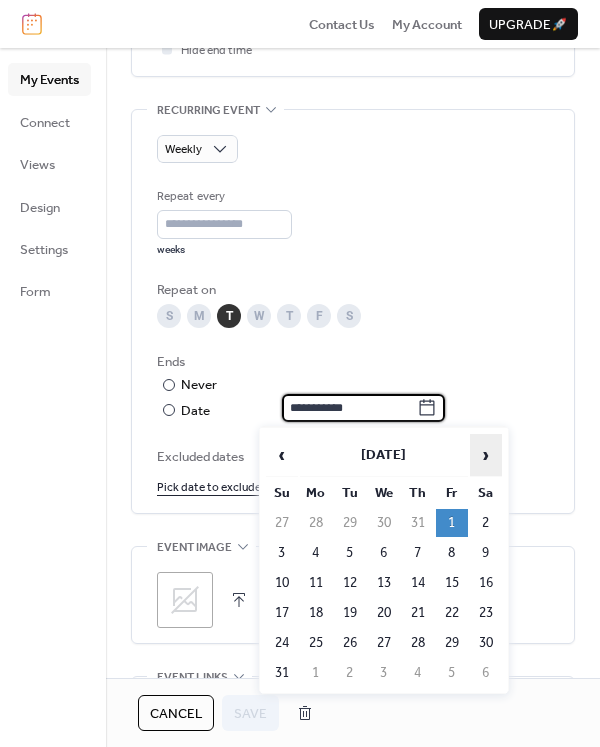 click on "›" at bounding box center (486, 455) 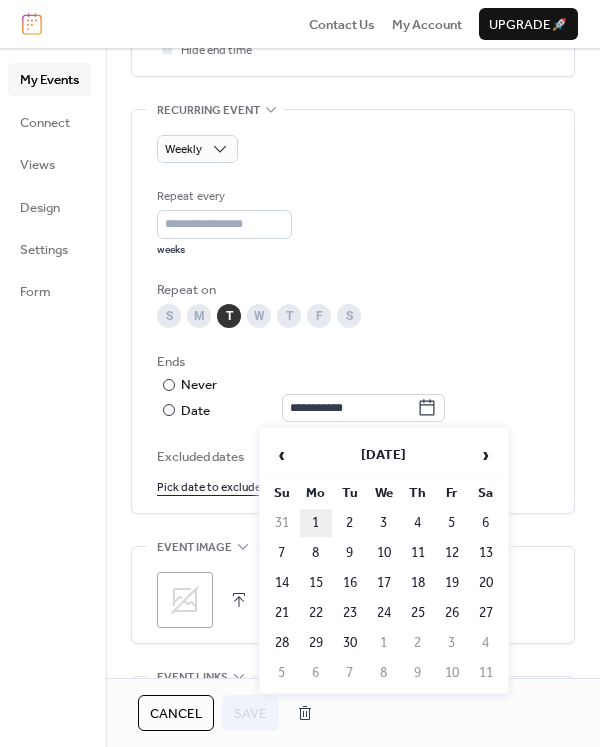 click on "1" at bounding box center [316, 523] 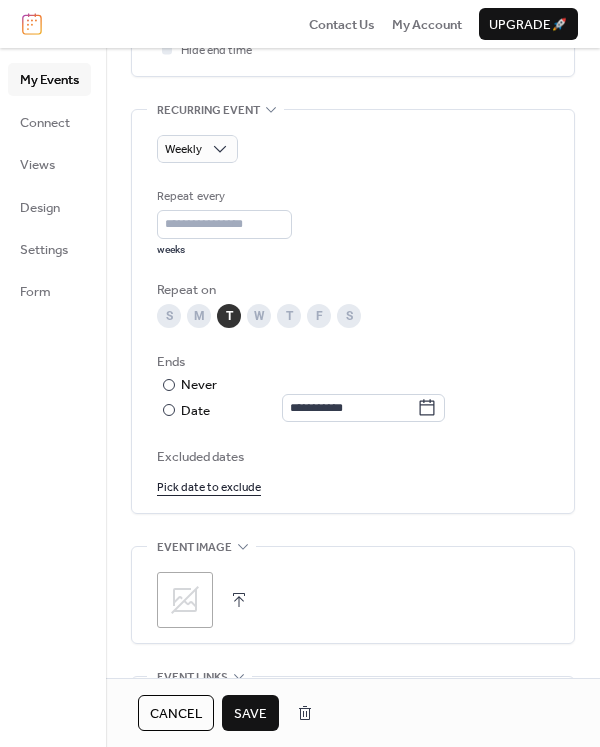 click on "Save" at bounding box center (250, 714) 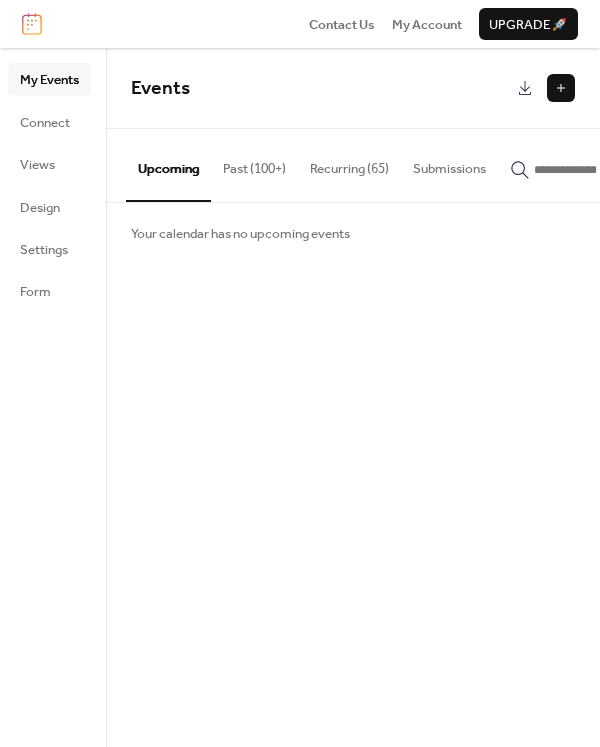 click on "Recurring (65)" at bounding box center (349, 164) 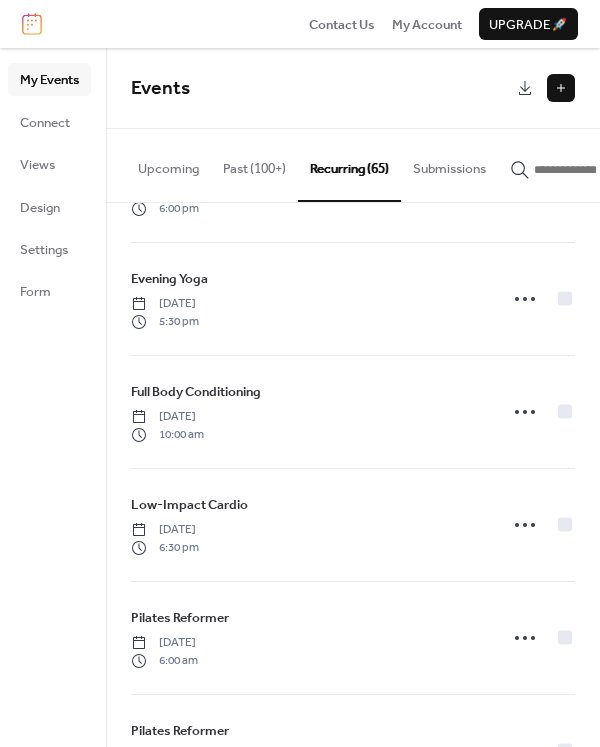 scroll, scrollTop: 6054, scrollLeft: 0, axis: vertical 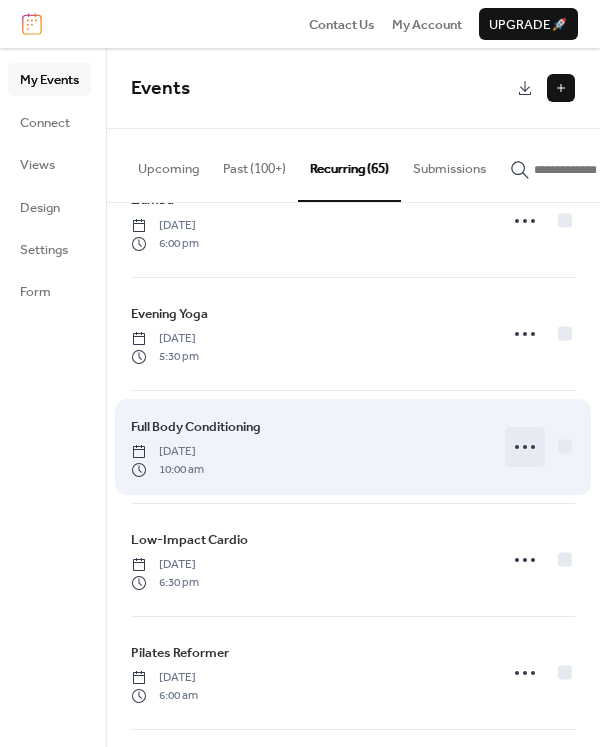 click 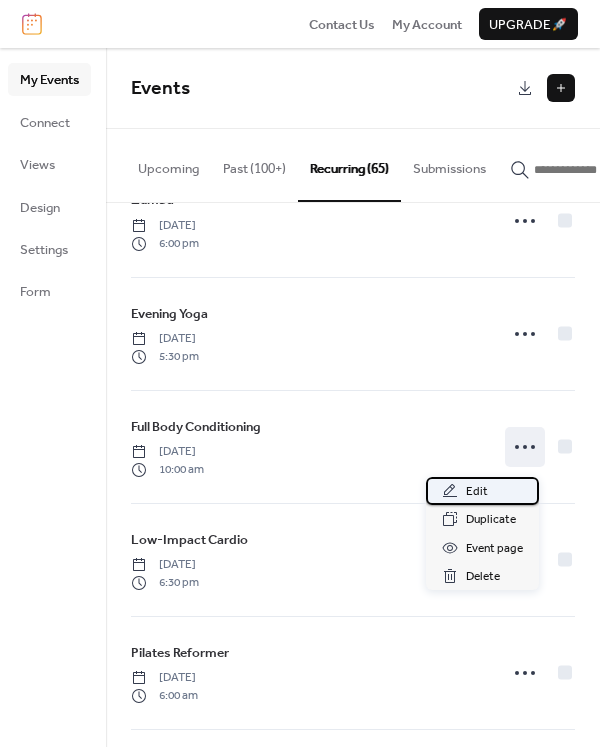 click on "Edit" at bounding box center [477, 492] 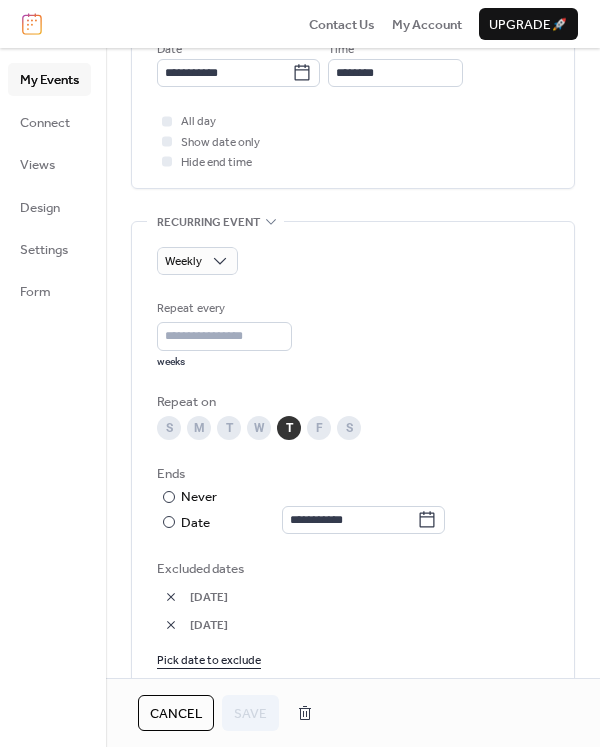 scroll, scrollTop: 900, scrollLeft: 0, axis: vertical 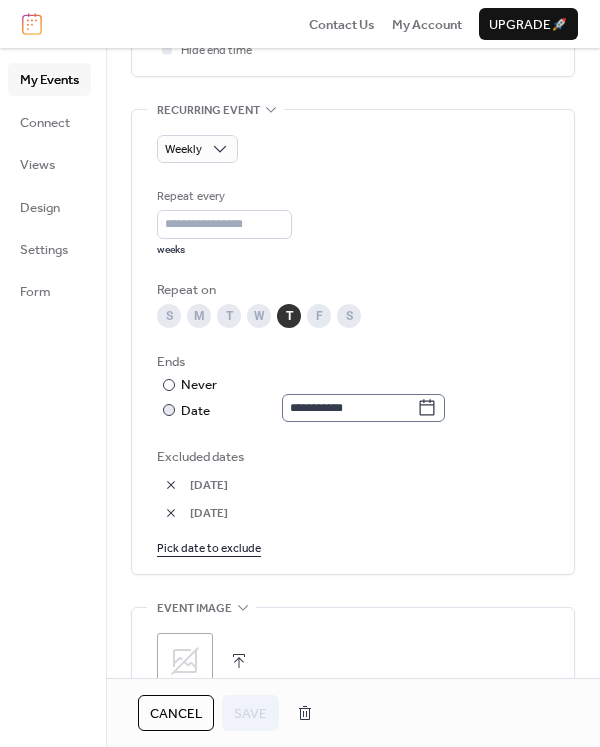 click 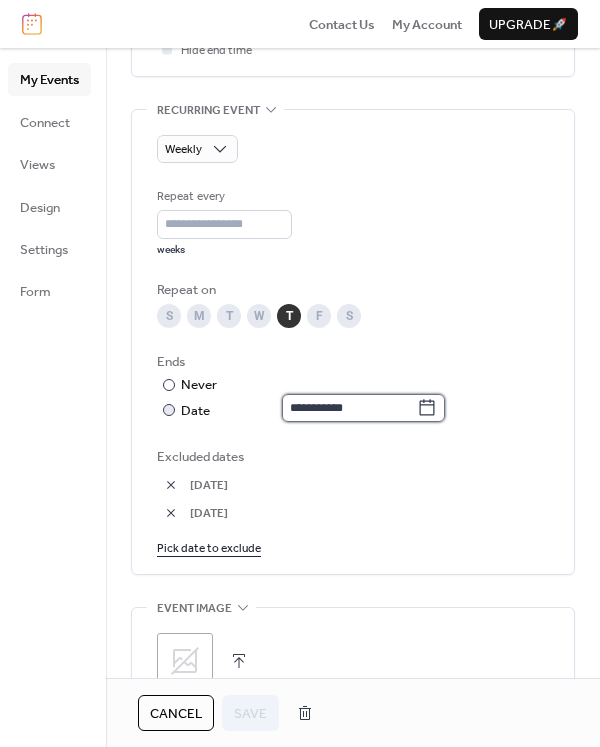 click on "**********" at bounding box center (349, 408) 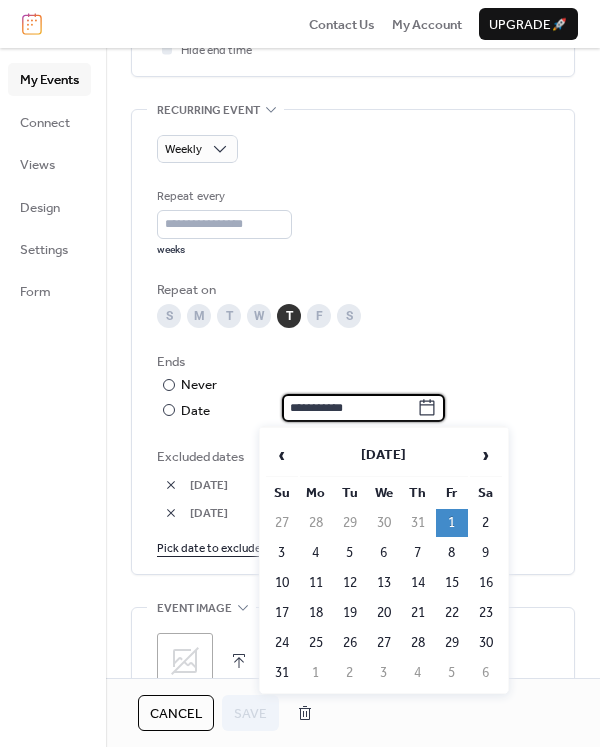 click on "‹ [DATE] › Su Mo Tu We Th Fr Sa 27 28 29 30 31 1 2 3 4 5 6 7 8 9 10 11 12 13 14 15 16 17 18 19 20 21 22 23 24 25 26 27 28 29 30 31 1 2 3 4 5 6" at bounding box center (384, 560) 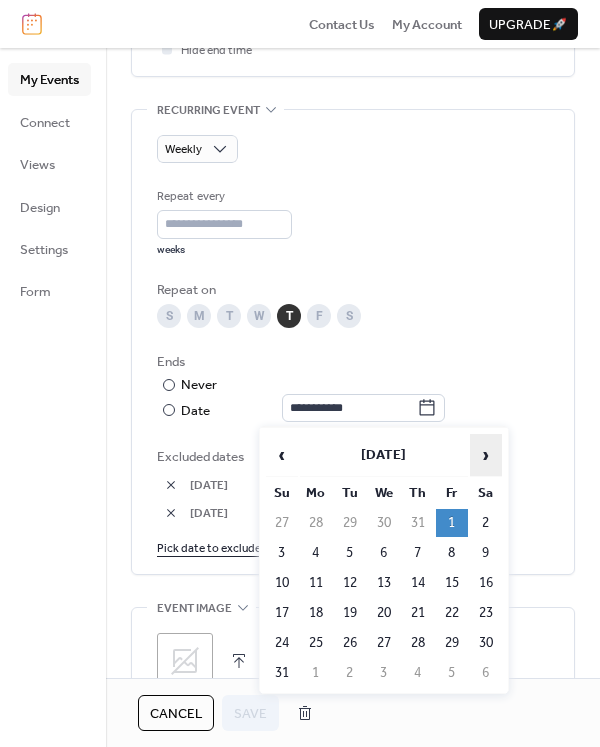 click on "›" at bounding box center (486, 455) 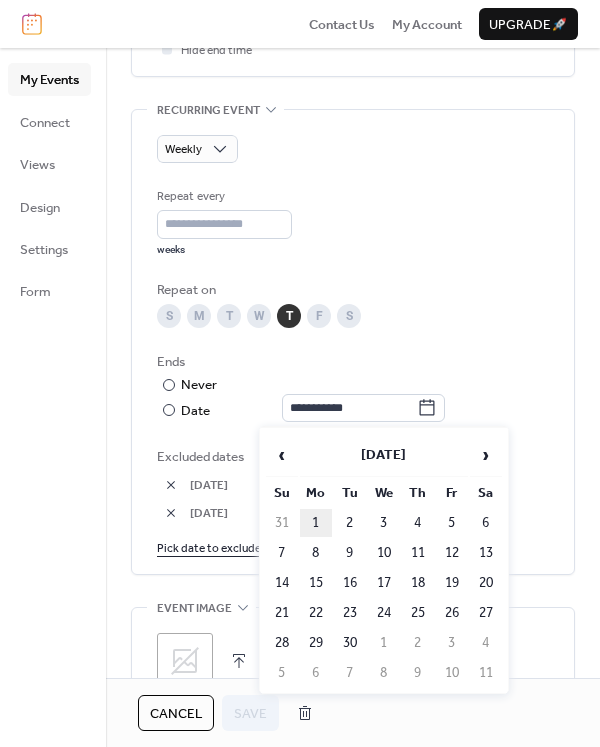 click on "1" at bounding box center [316, 523] 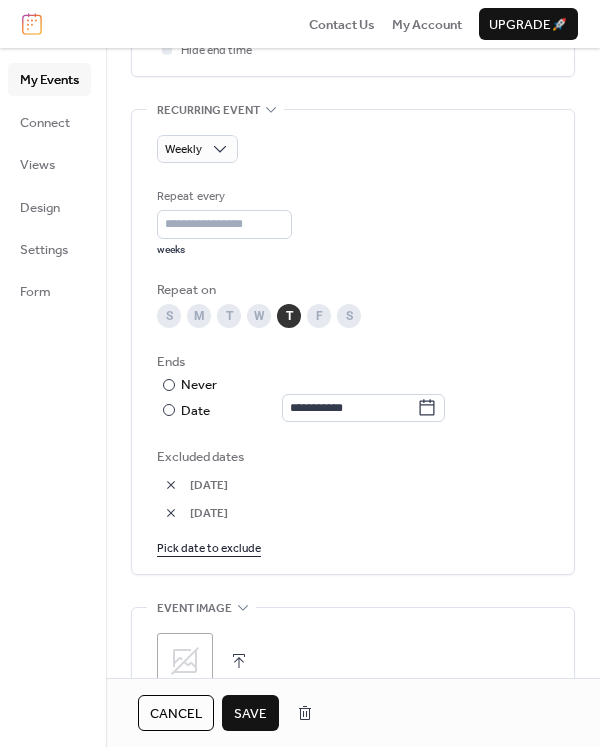 click on "Save" at bounding box center (250, 714) 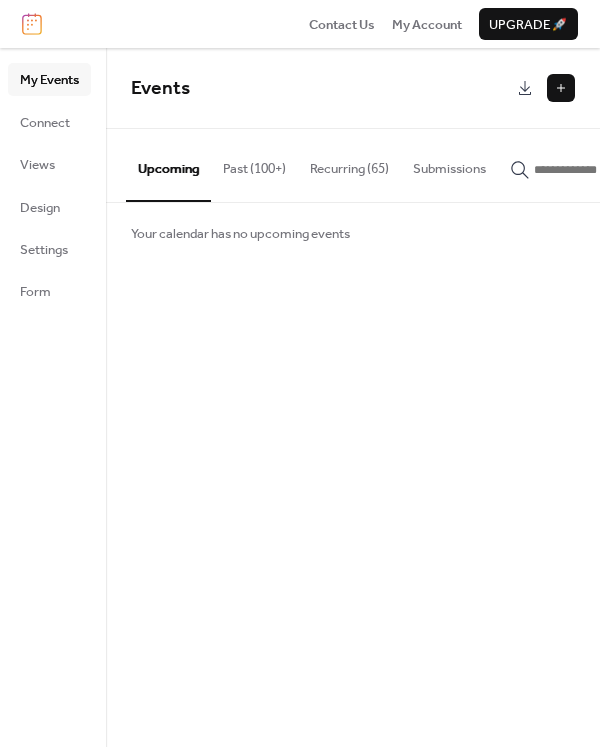 click on "Recurring (65)" at bounding box center (349, 164) 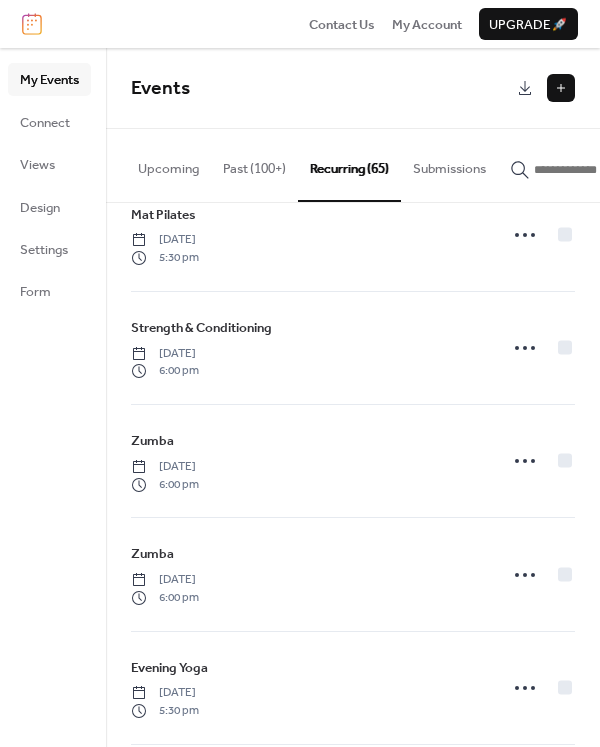 scroll, scrollTop: 5654, scrollLeft: 0, axis: vertical 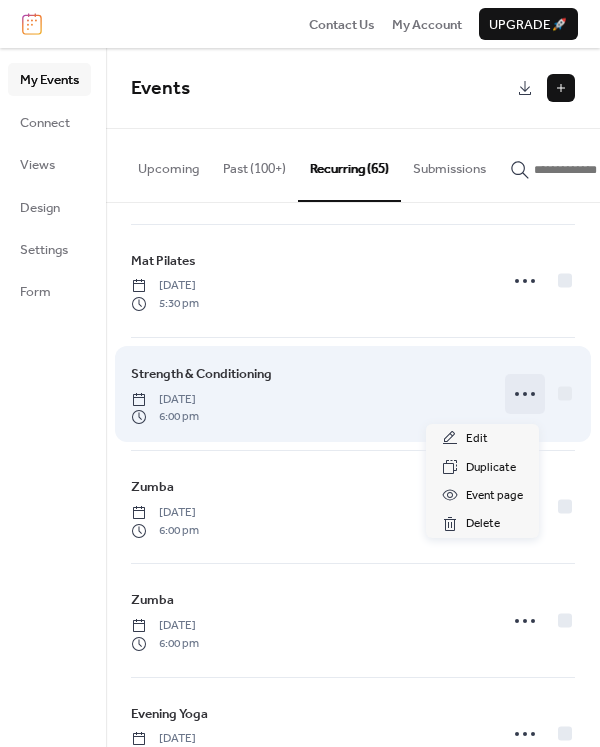 click 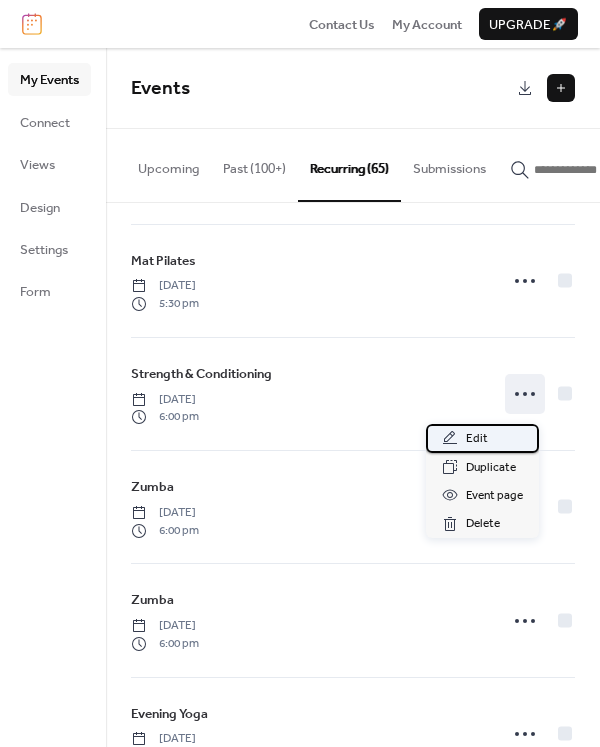 click on "Edit" at bounding box center (482, 438) 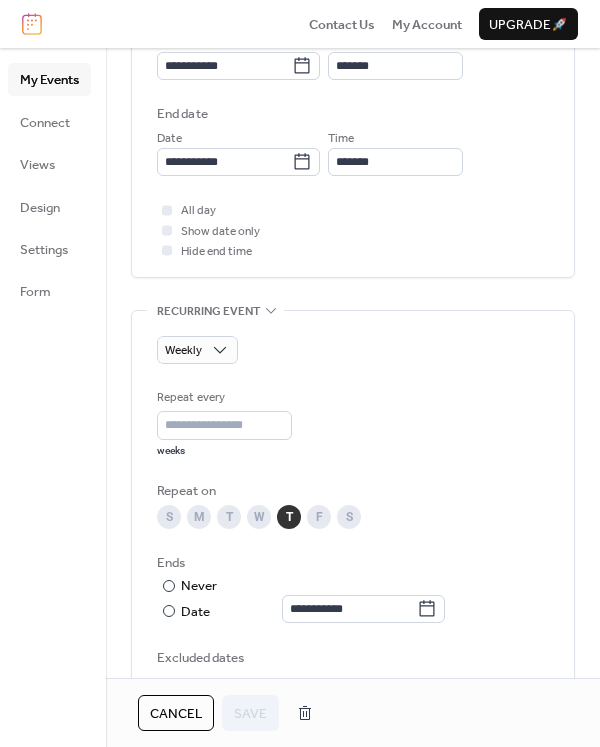scroll, scrollTop: 700, scrollLeft: 0, axis: vertical 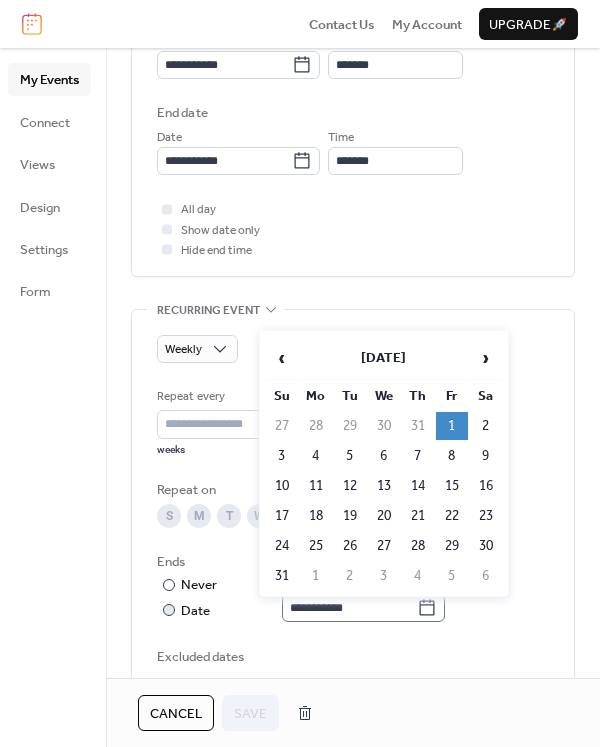 click 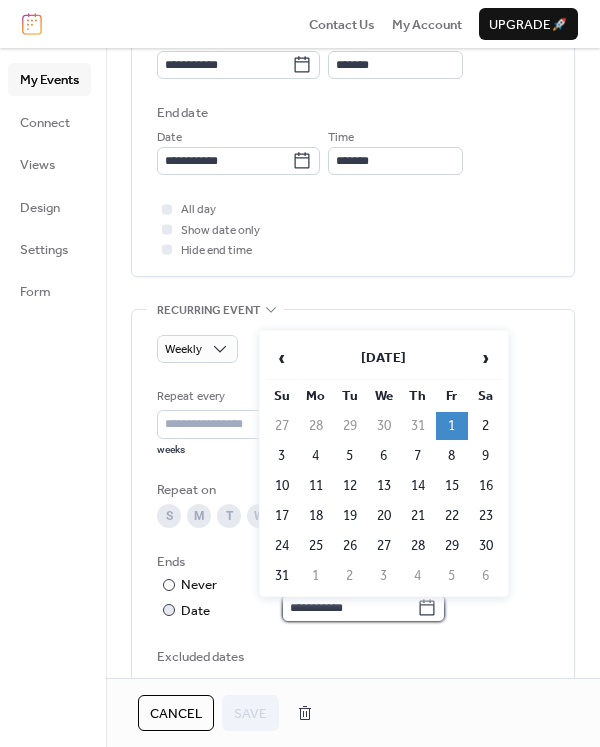 click on "**********" at bounding box center (349, 608) 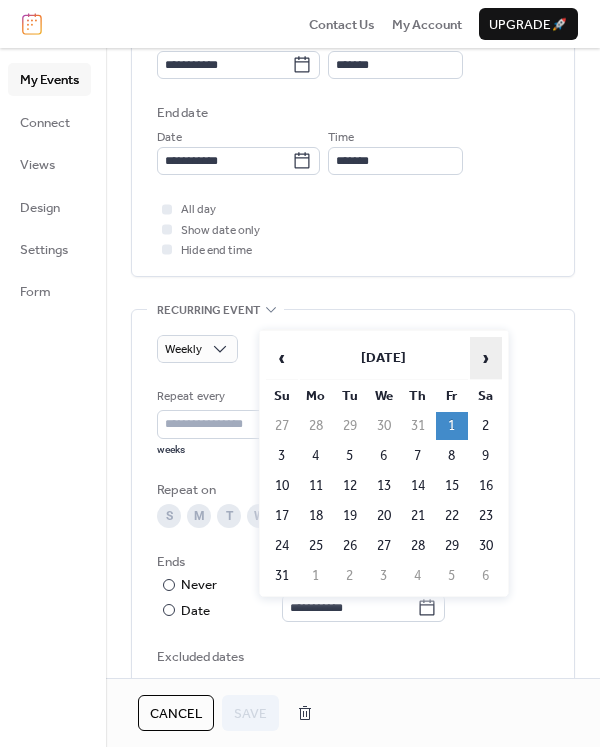 click on "›" at bounding box center [486, 358] 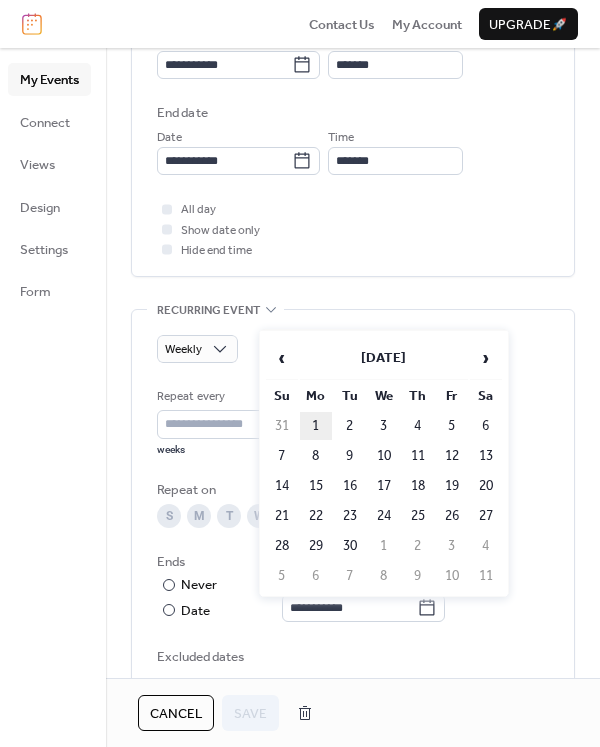 click on "1" at bounding box center [316, 426] 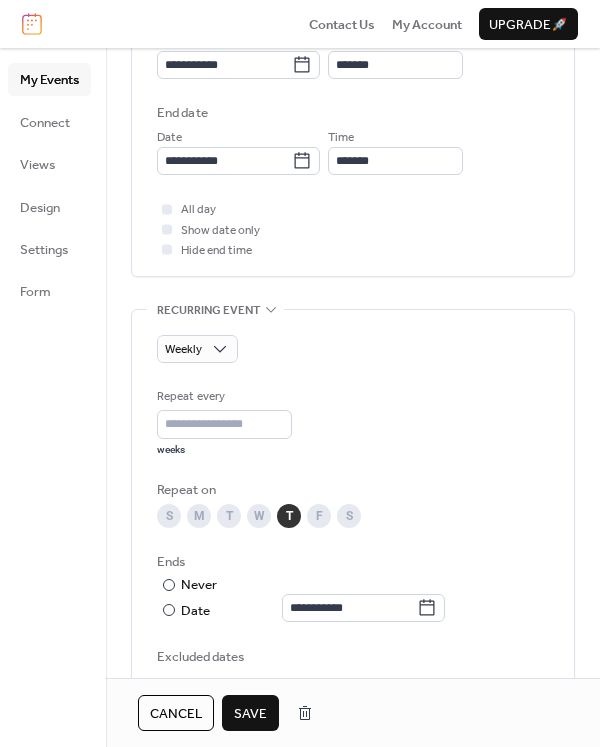click on "Save" at bounding box center [250, 713] 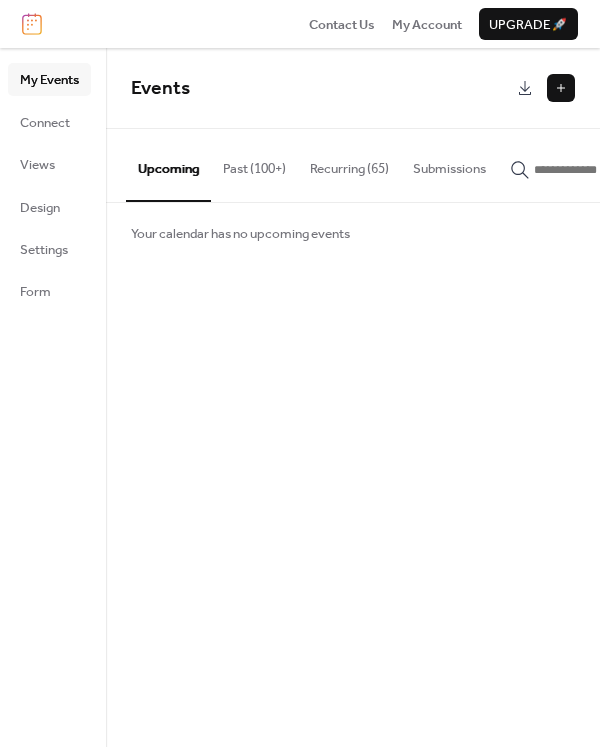 click on "Recurring (65)" at bounding box center [349, 164] 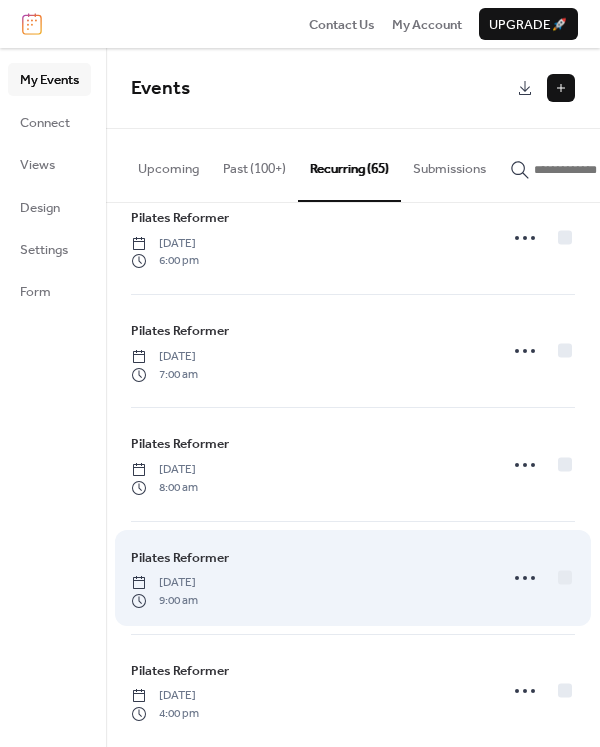 scroll, scrollTop: 6654, scrollLeft: 0, axis: vertical 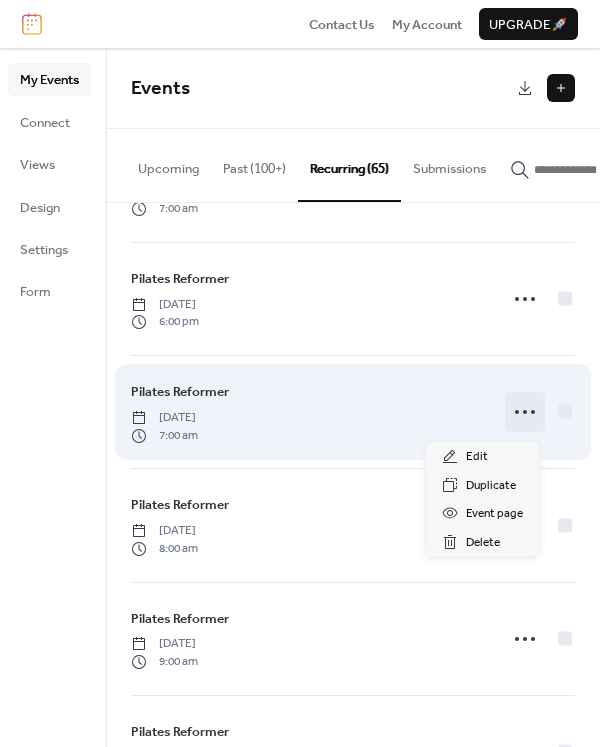 click 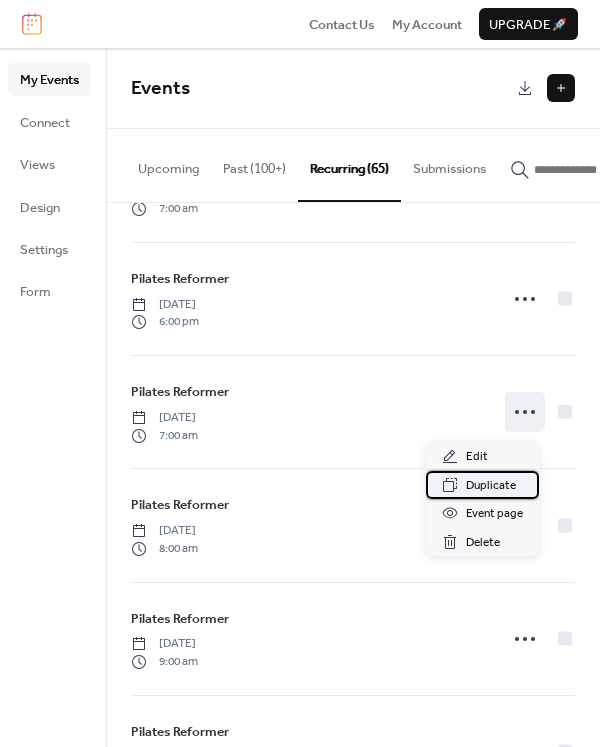 click on "Duplicate" at bounding box center (491, 486) 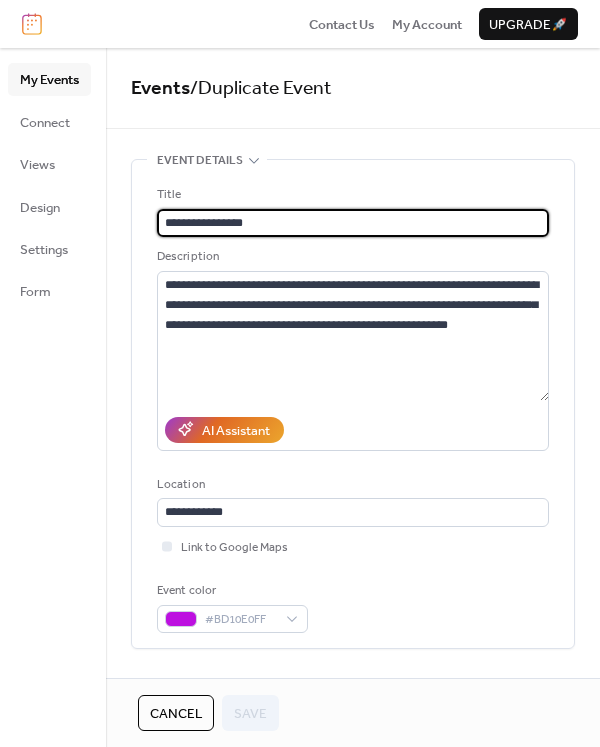 type on "**********" 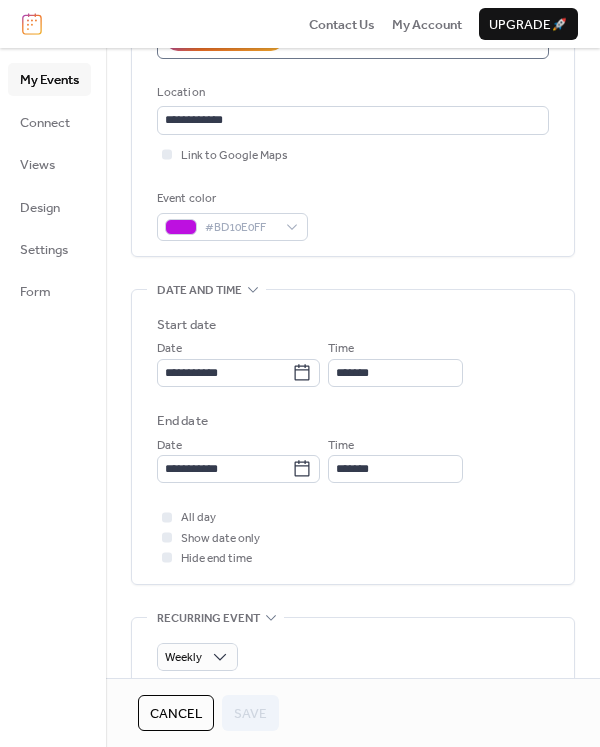 scroll, scrollTop: 400, scrollLeft: 0, axis: vertical 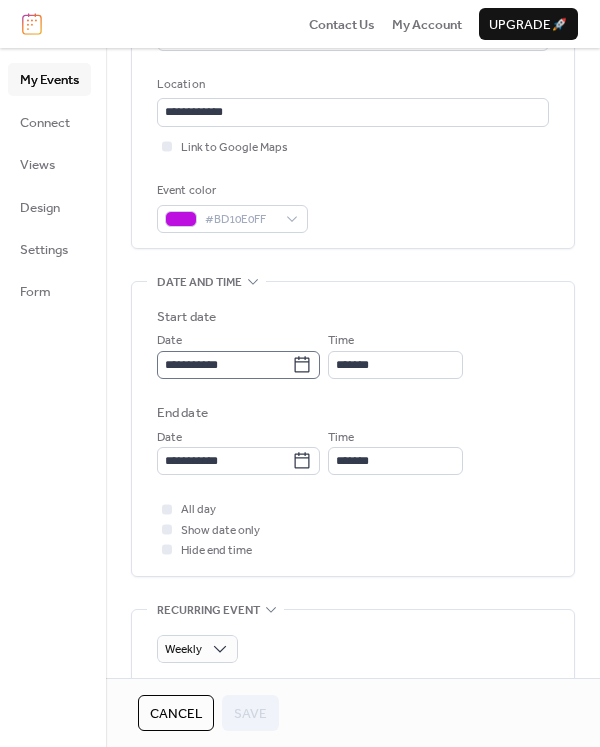 click 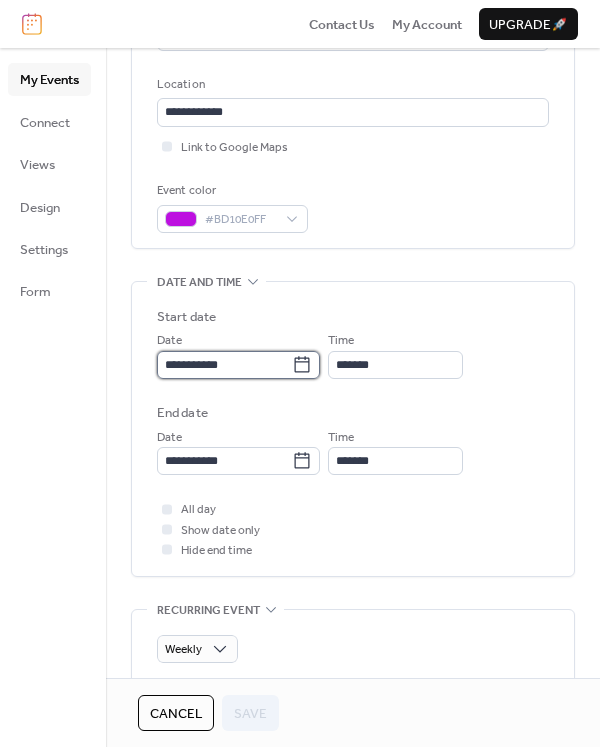 click on "**********" at bounding box center [224, 365] 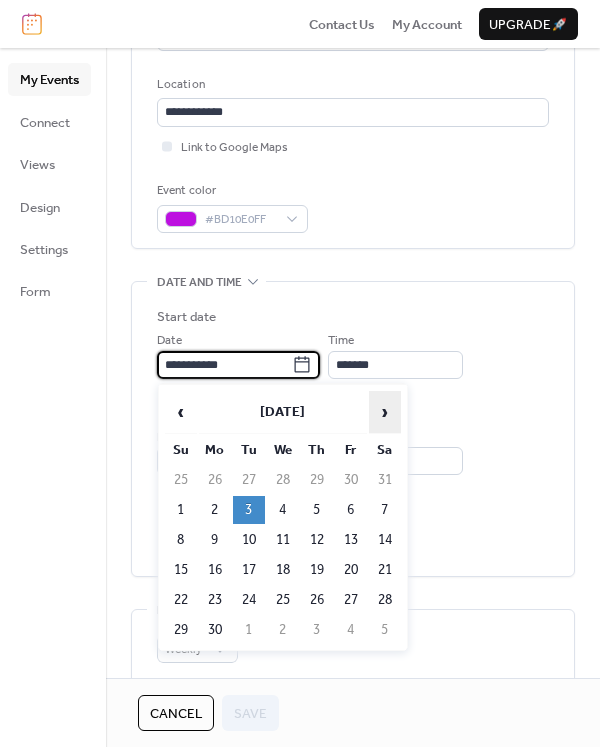 click on "›" at bounding box center [385, 412] 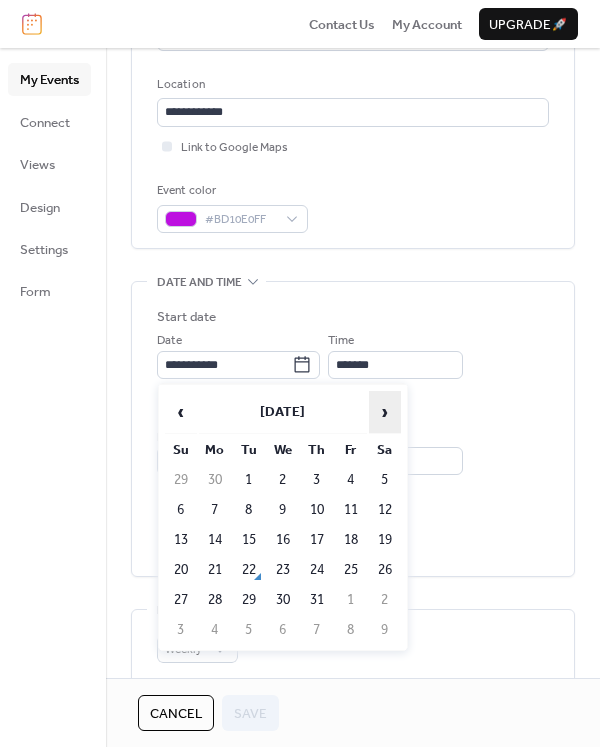 click on "›" at bounding box center (385, 412) 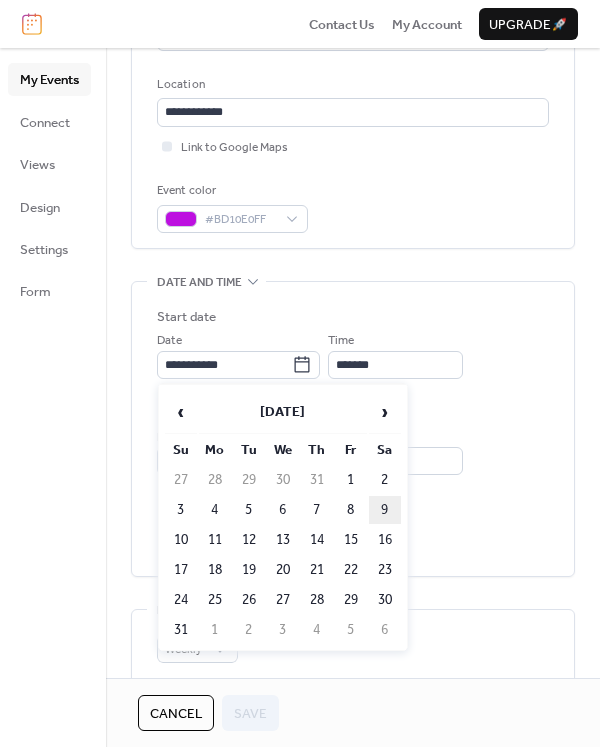 click on "9" at bounding box center (385, 510) 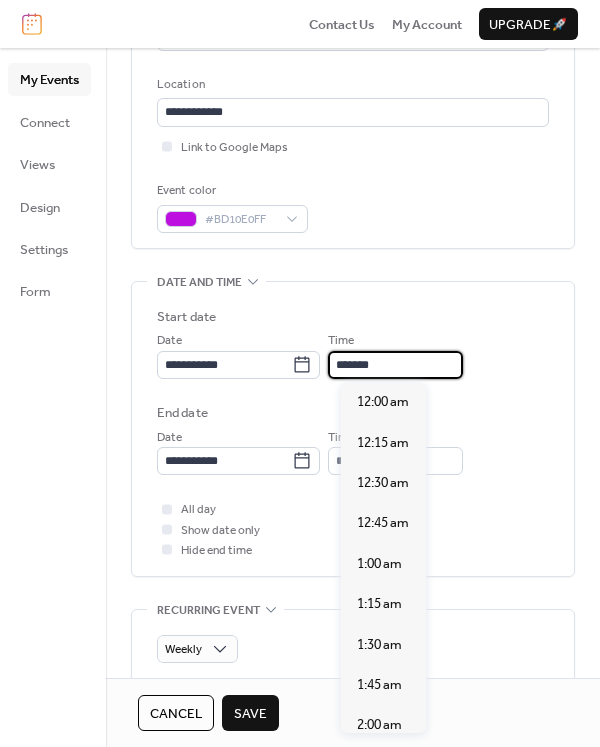 click on "*******" at bounding box center (395, 365) 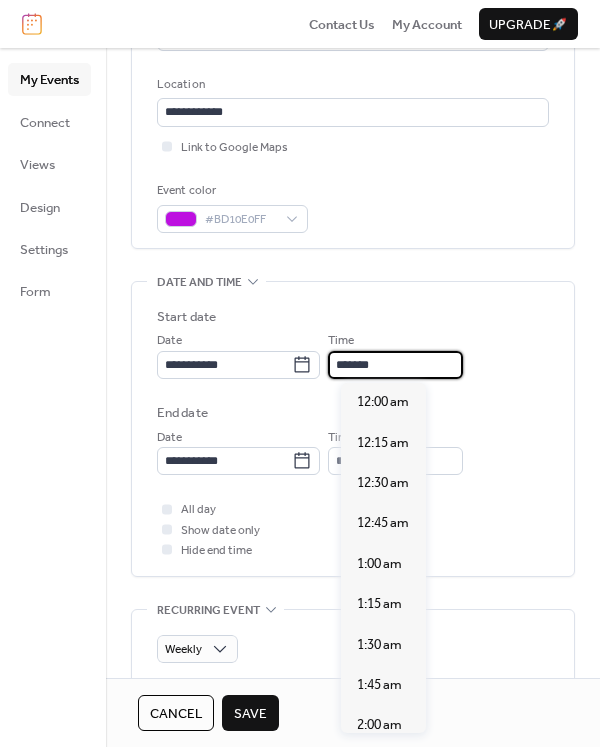 scroll, scrollTop: 1131, scrollLeft: 0, axis: vertical 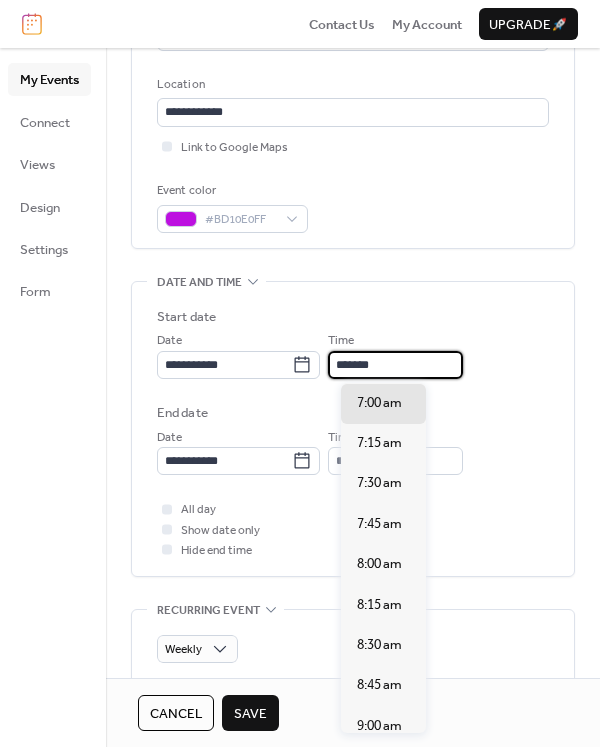 click on "*******" at bounding box center (395, 365) 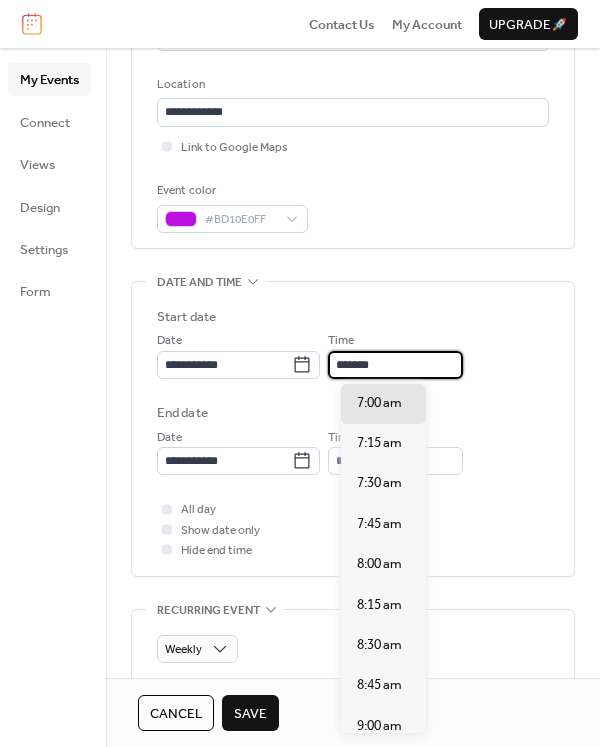 click on "*******" at bounding box center [395, 365] 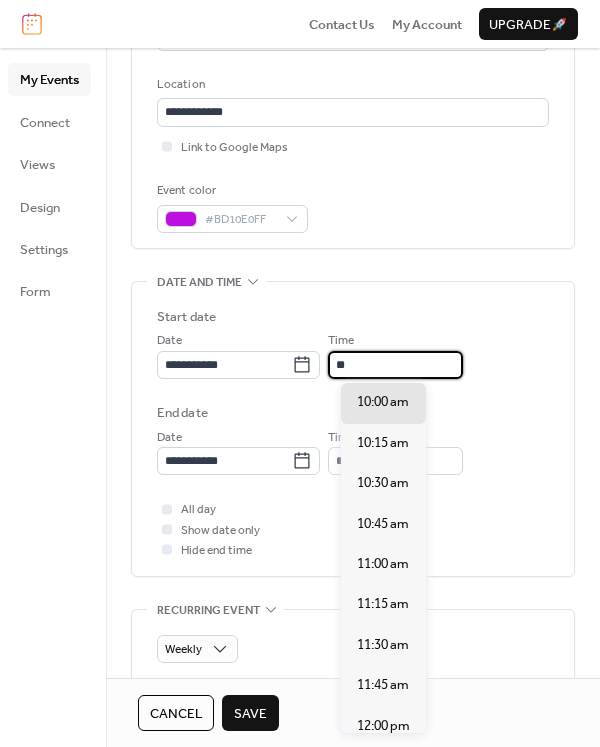 scroll, scrollTop: 1616, scrollLeft: 0, axis: vertical 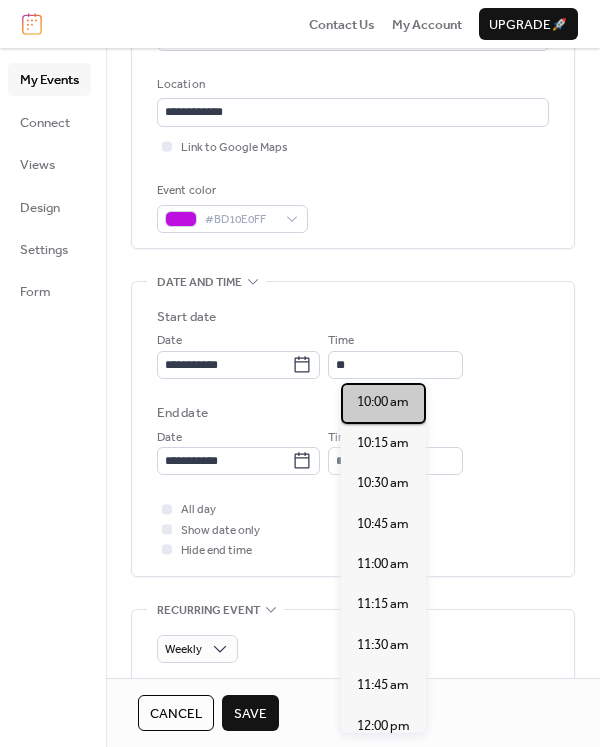 click on "10:00 am" at bounding box center (383, 402) 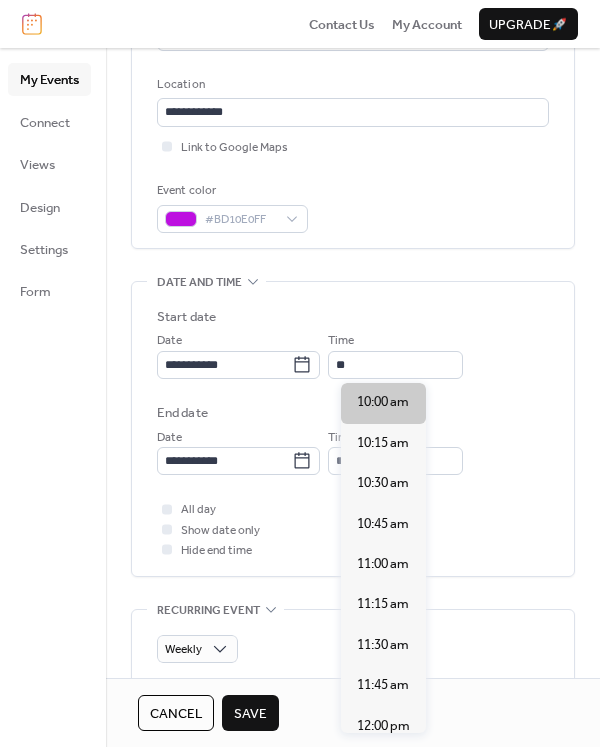 type on "********" 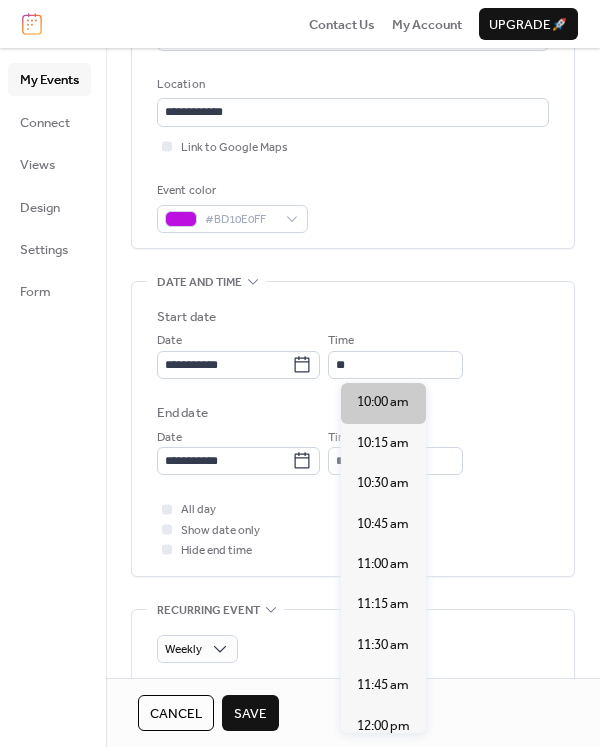 type on "********" 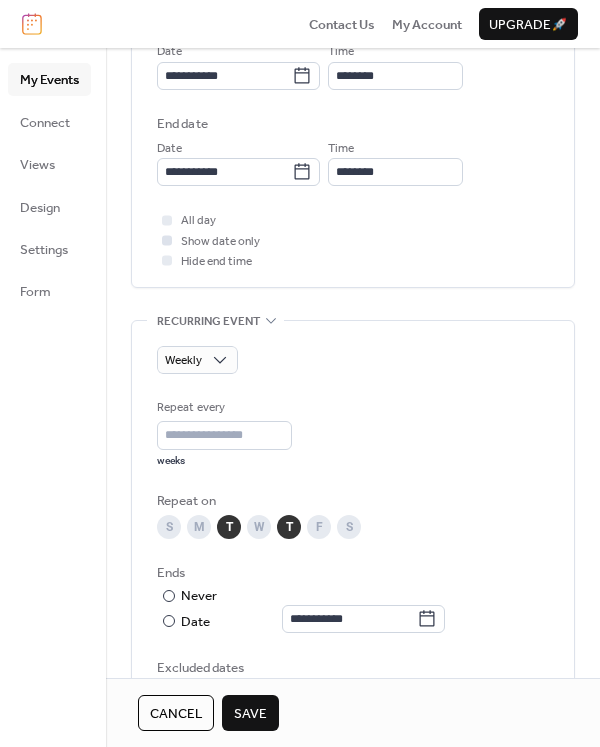 scroll, scrollTop: 700, scrollLeft: 0, axis: vertical 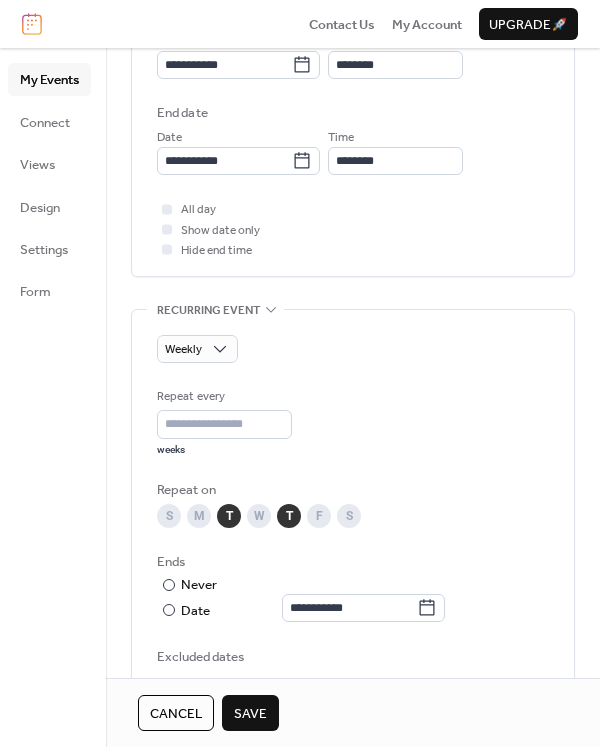 click on "T" at bounding box center [229, 516] 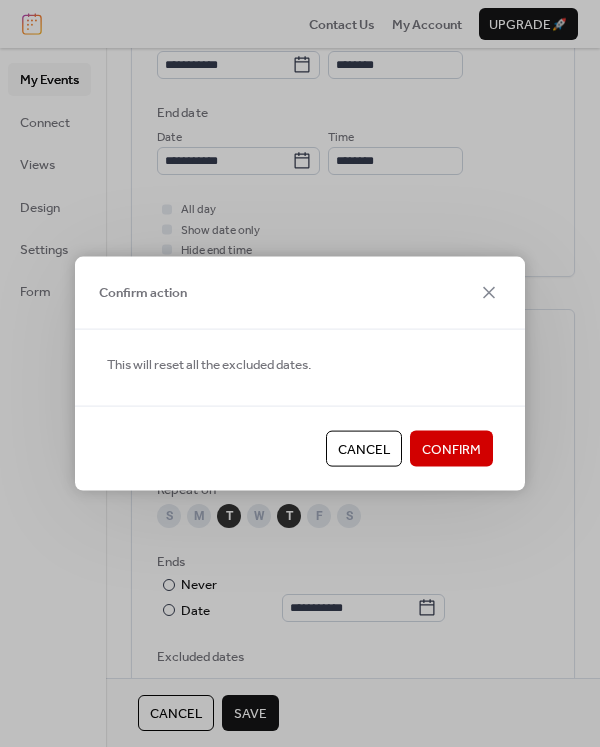 click on "Confirm" at bounding box center [451, 450] 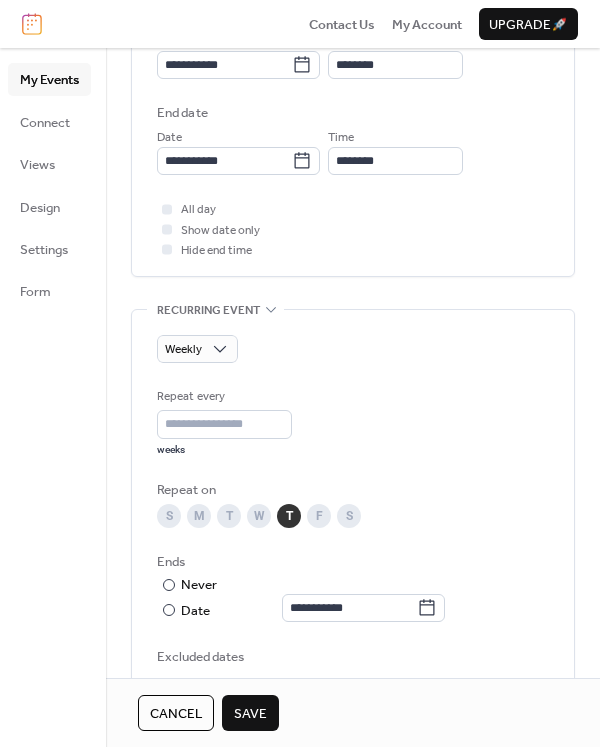 click on "Repeat on S M T W T F S" at bounding box center (353, 503) 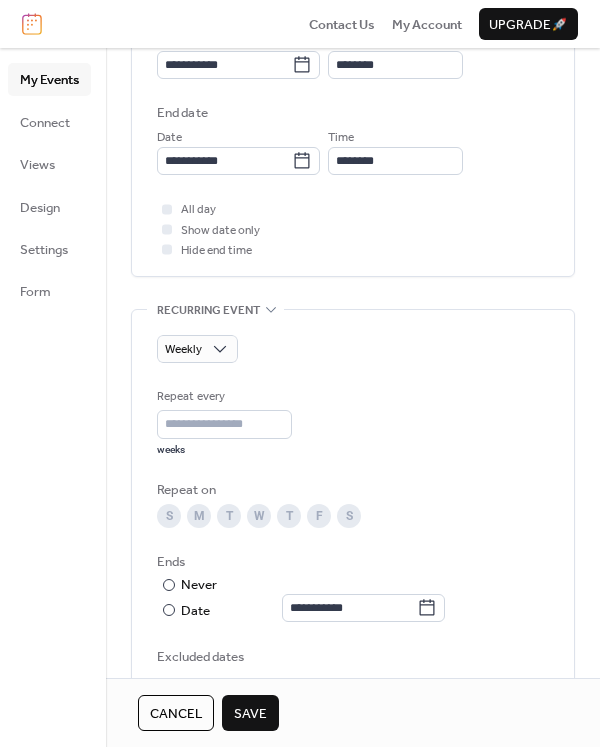 click on "S" at bounding box center (349, 516) 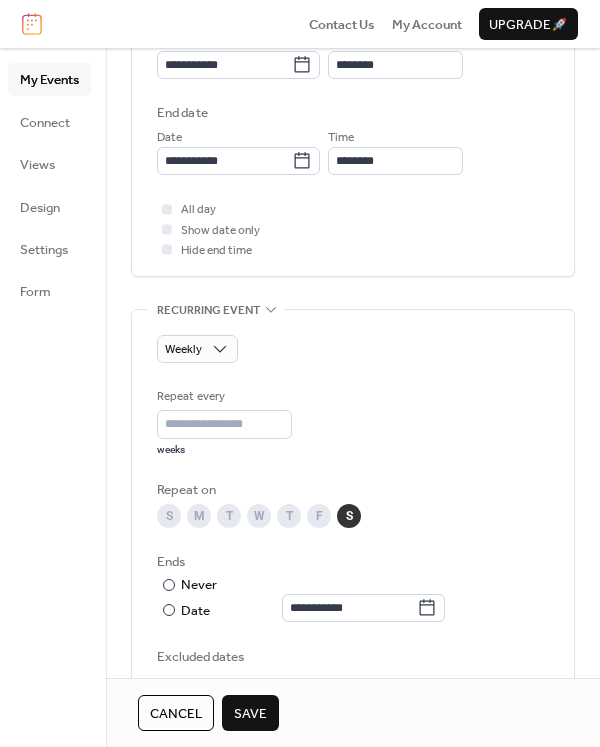 click on "Save" at bounding box center [250, 714] 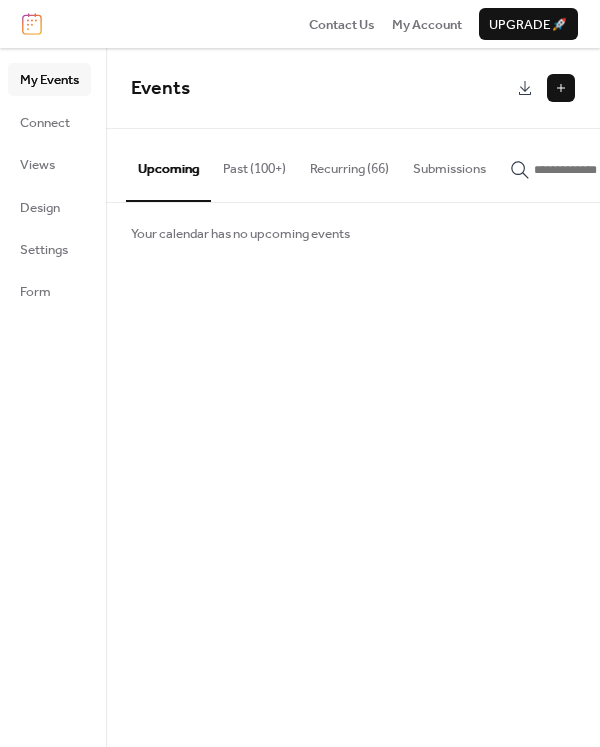 click on "Recurring (66)" at bounding box center (349, 164) 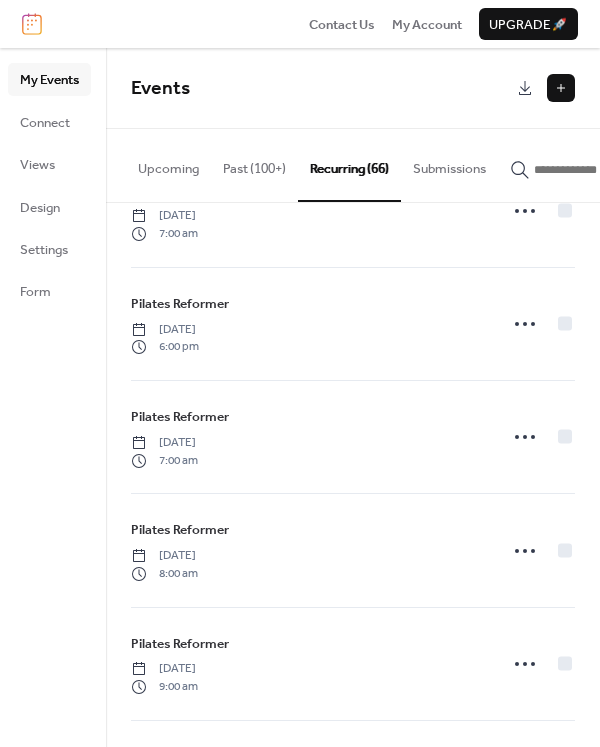 scroll, scrollTop: 6967, scrollLeft: 0, axis: vertical 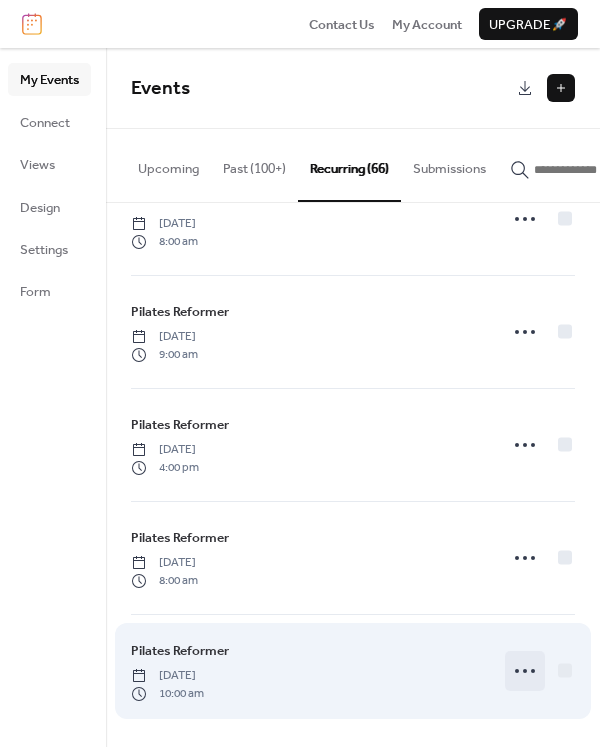 click 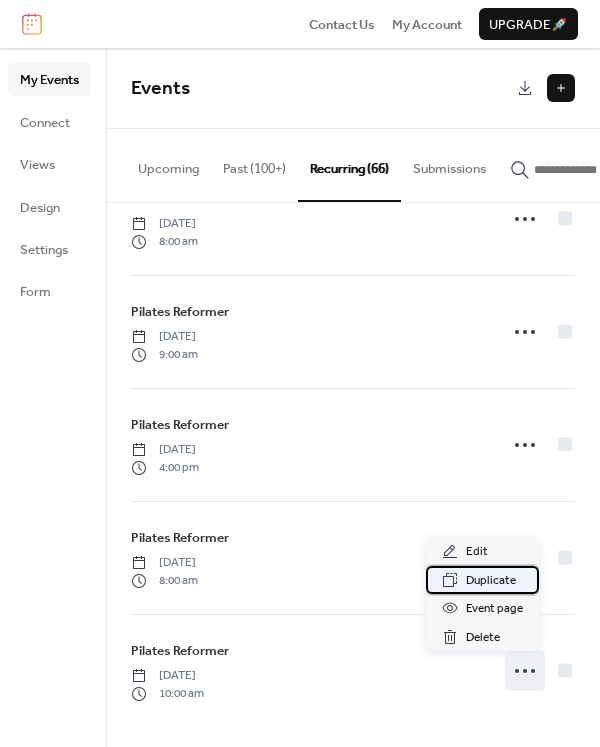 click on "Duplicate" at bounding box center [491, 581] 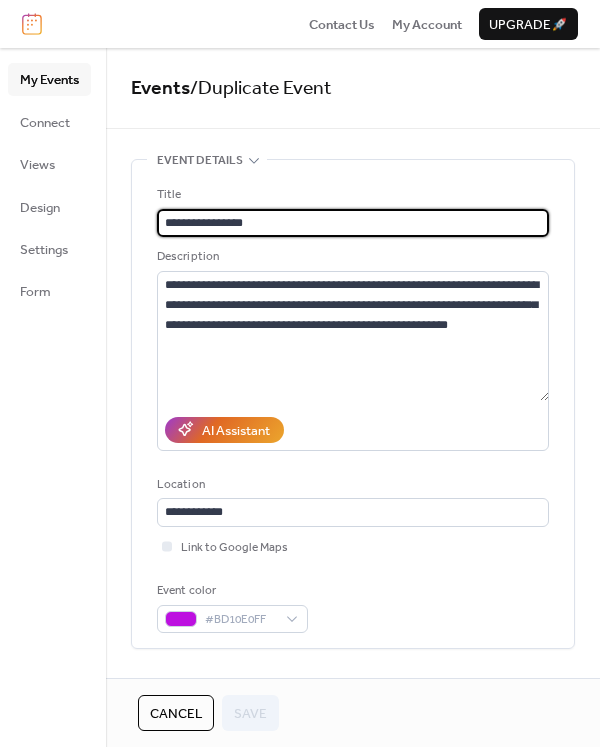 type on "**********" 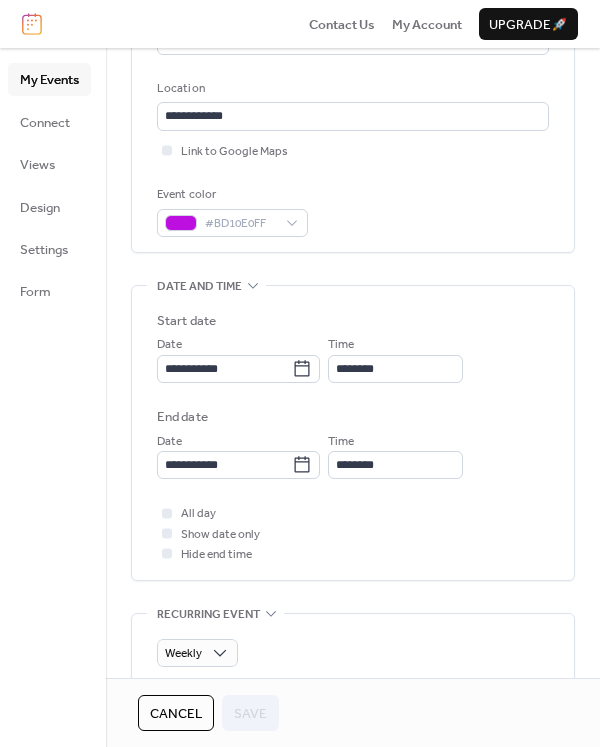 scroll, scrollTop: 400, scrollLeft: 0, axis: vertical 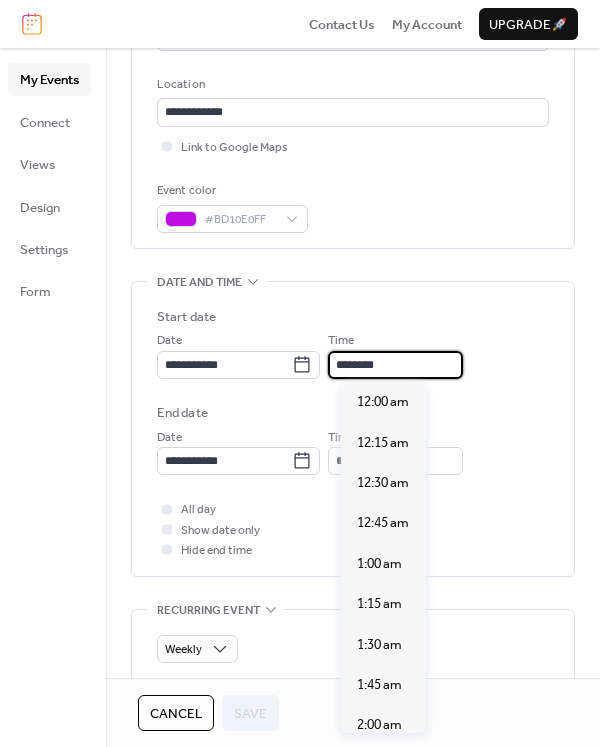 click on "********" at bounding box center (395, 365) 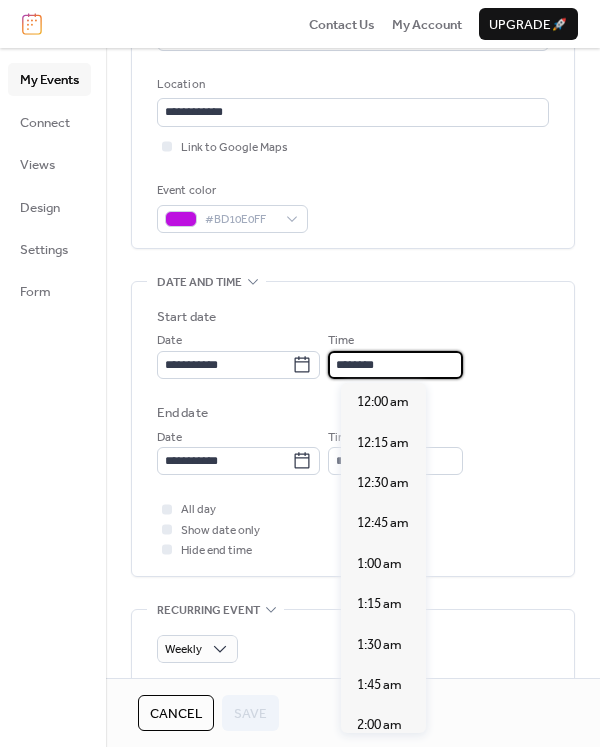 scroll, scrollTop: 1616, scrollLeft: 0, axis: vertical 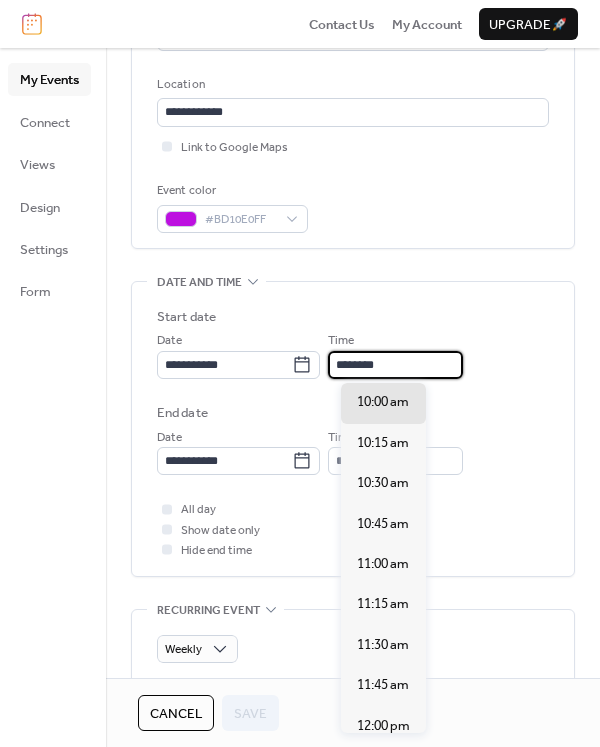 click on "********" at bounding box center [395, 365] 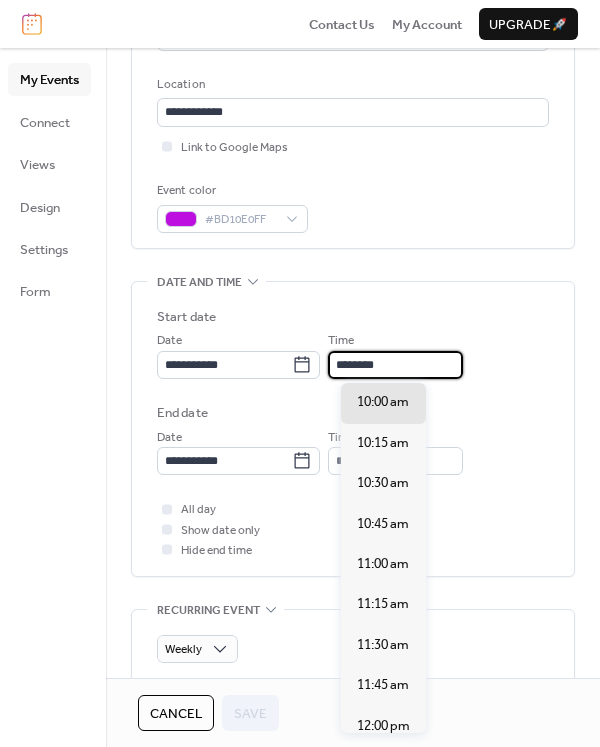 click on "********" at bounding box center [395, 365] 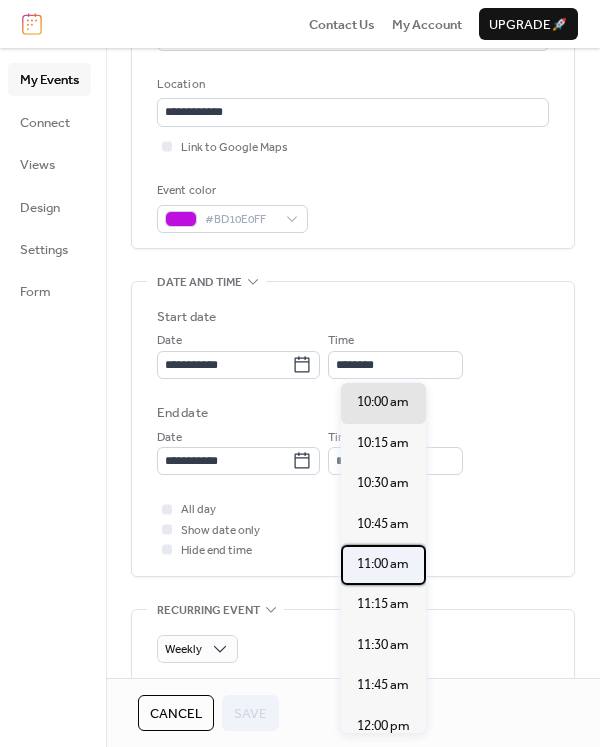 click on "11:00 am" at bounding box center [383, 564] 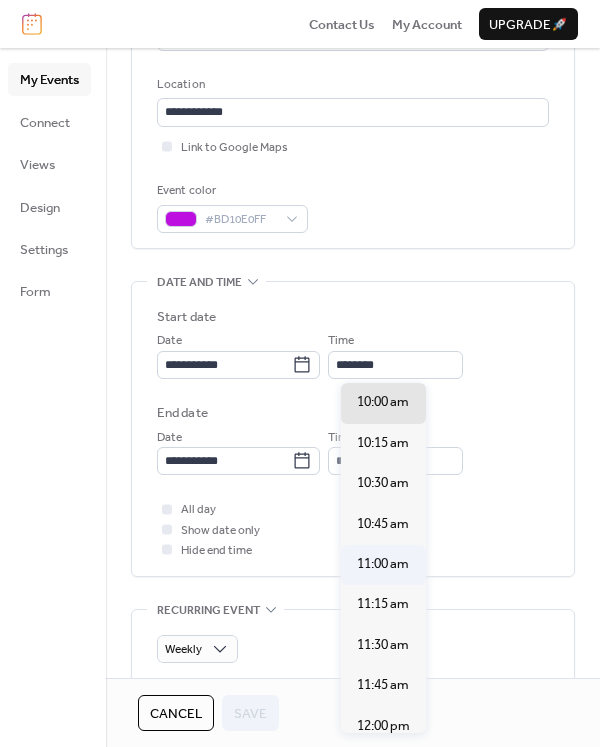 type on "********" 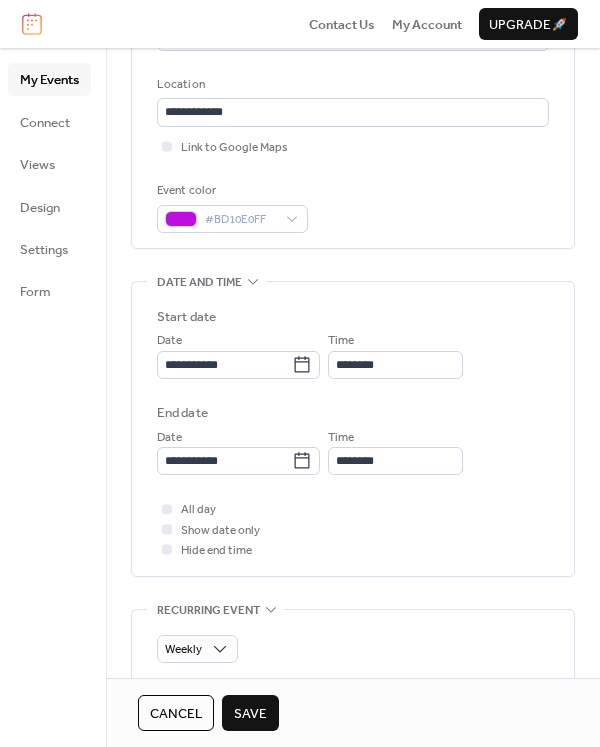 click on "Save" at bounding box center (250, 714) 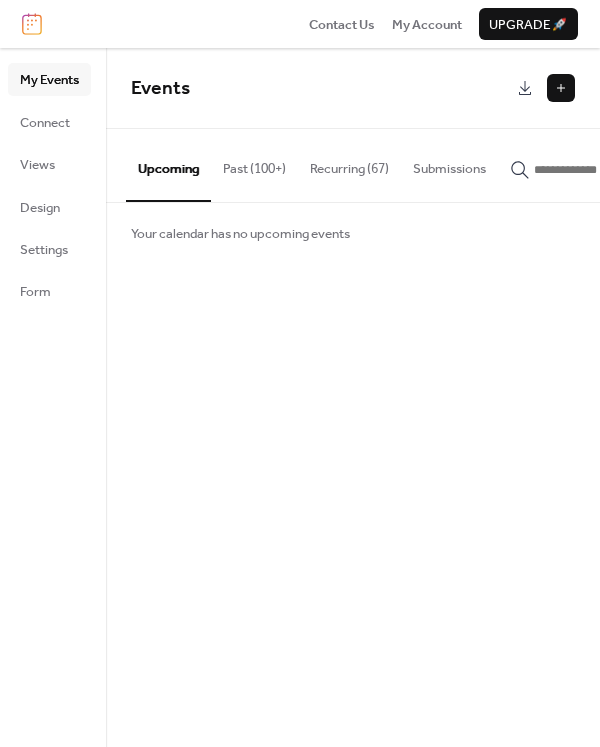 click on "Recurring (67)" at bounding box center (349, 164) 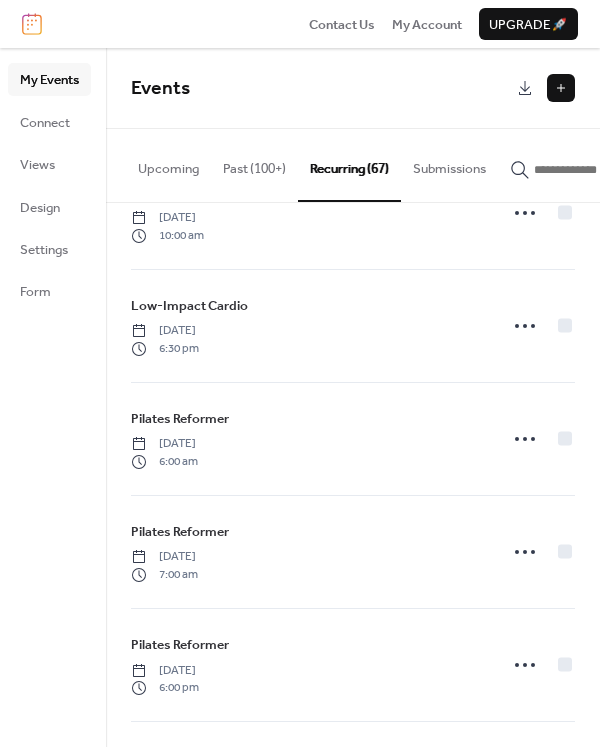 scroll, scrollTop: 7080, scrollLeft: 0, axis: vertical 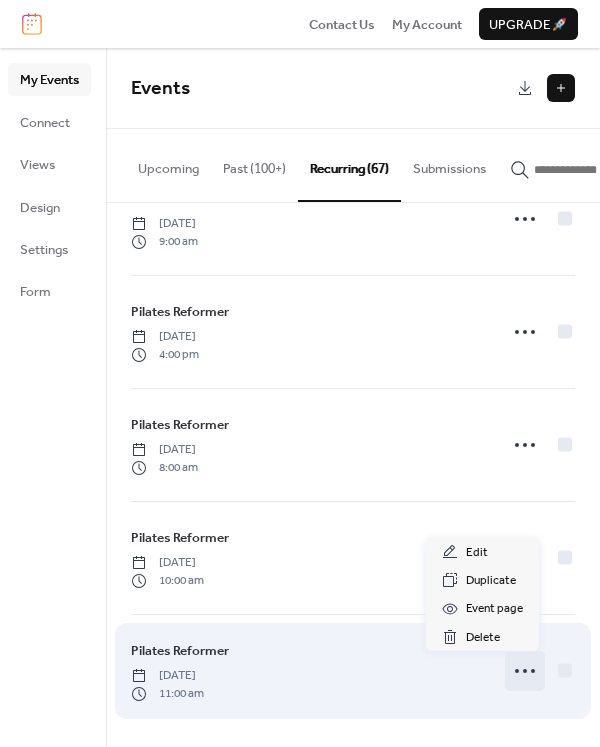 click 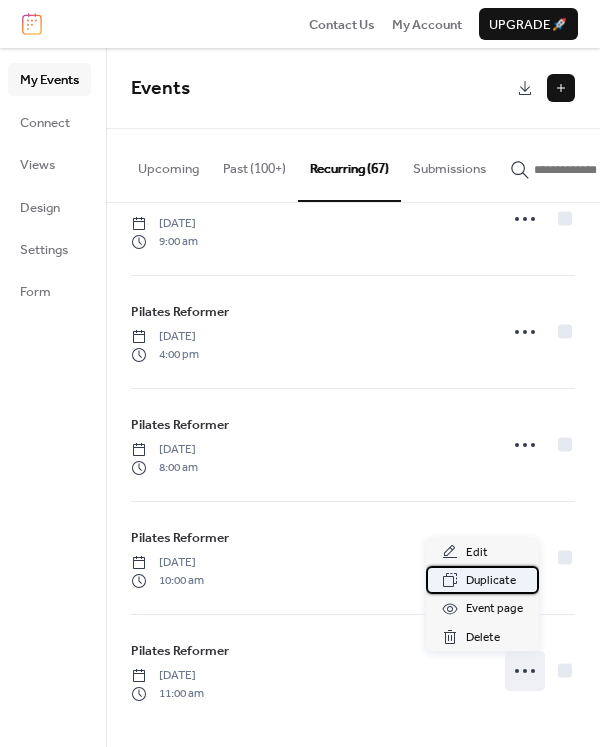 click on "Duplicate" at bounding box center [491, 581] 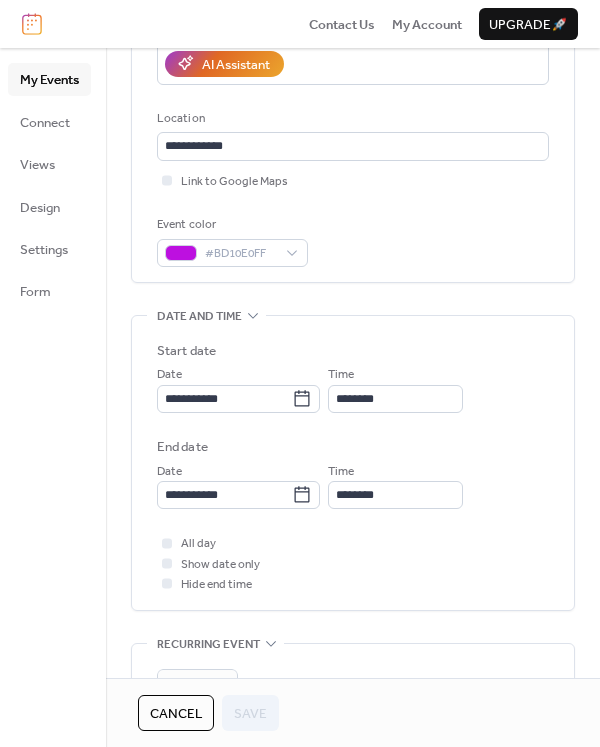 scroll, scrollTop: 400, scrollLeft: 0, axis: vertical 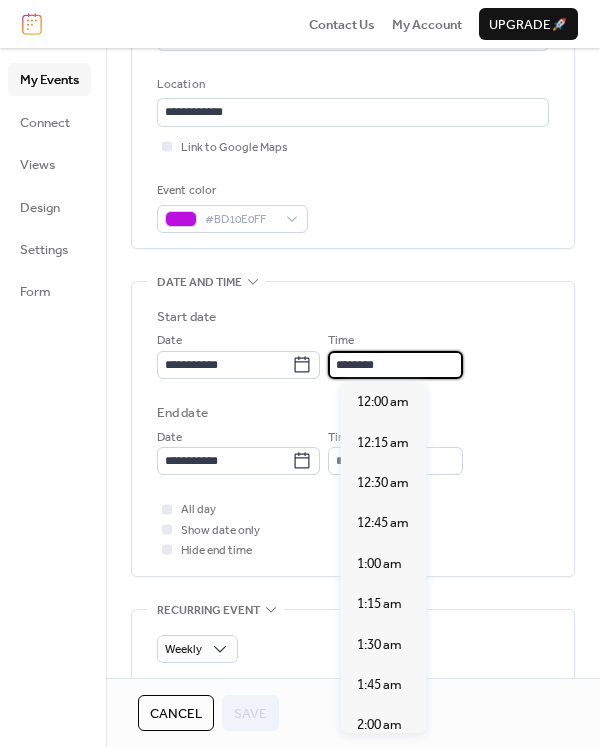 click on "********" at bounding box center [395, 365] 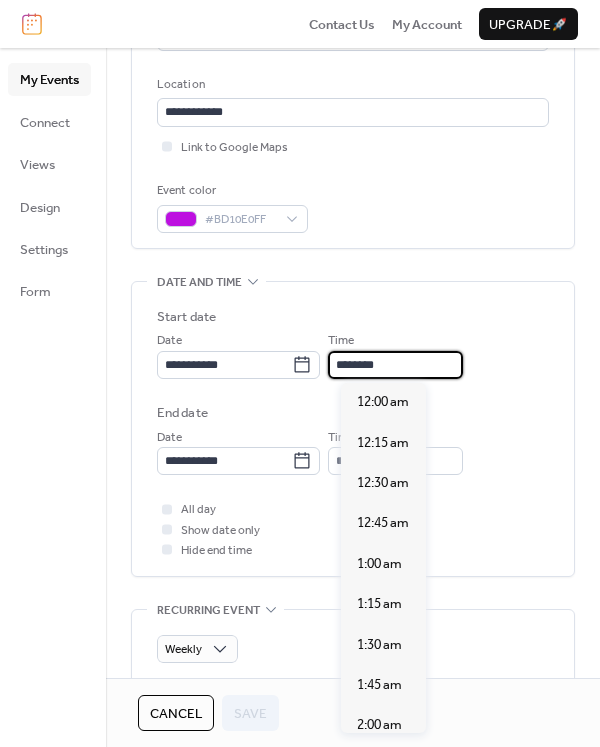 scroll, scrollTop: 1778, scrollLeft: 0, axis: vertical 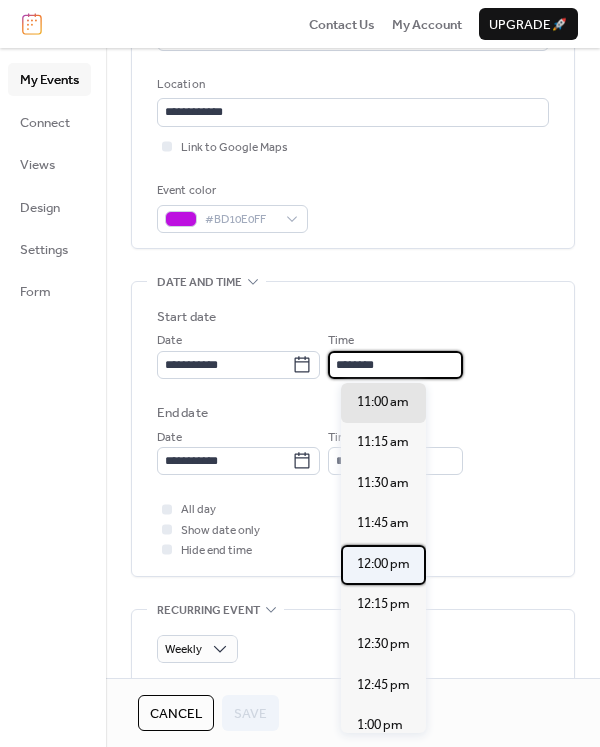 click on "12:00 pm" at bounding box center (383, 564) 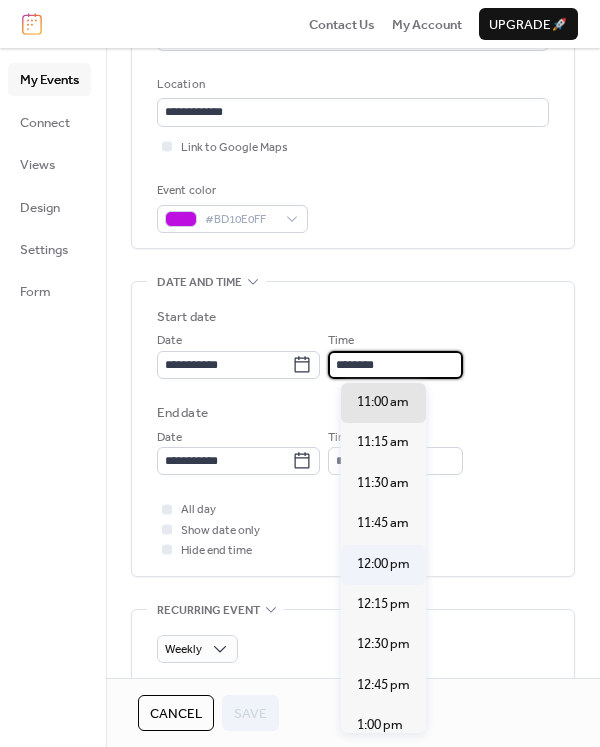 type on "********" 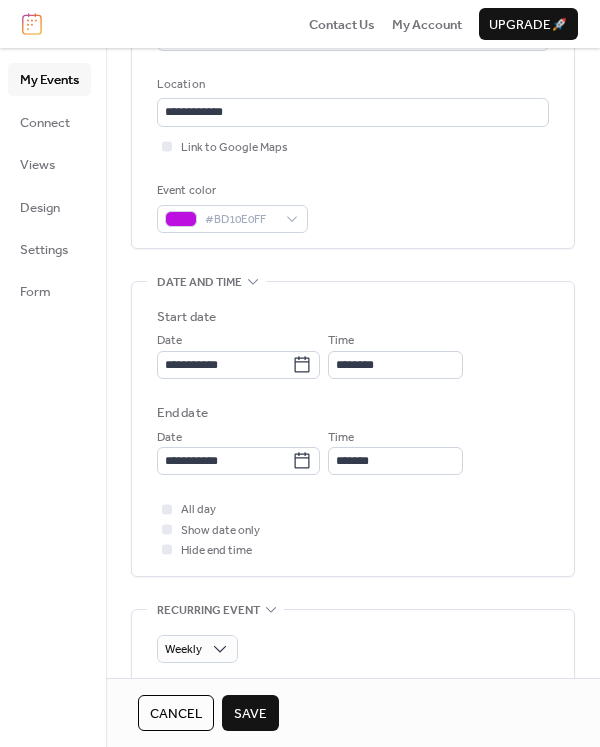 click on "Save" at bounding box center [250, 714] 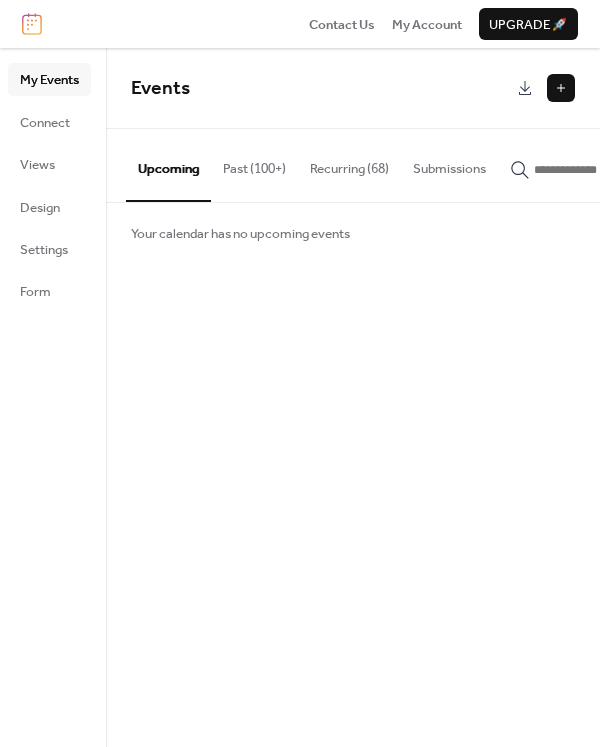 click on "Recurring (68)" at bounding box center (349, 164) 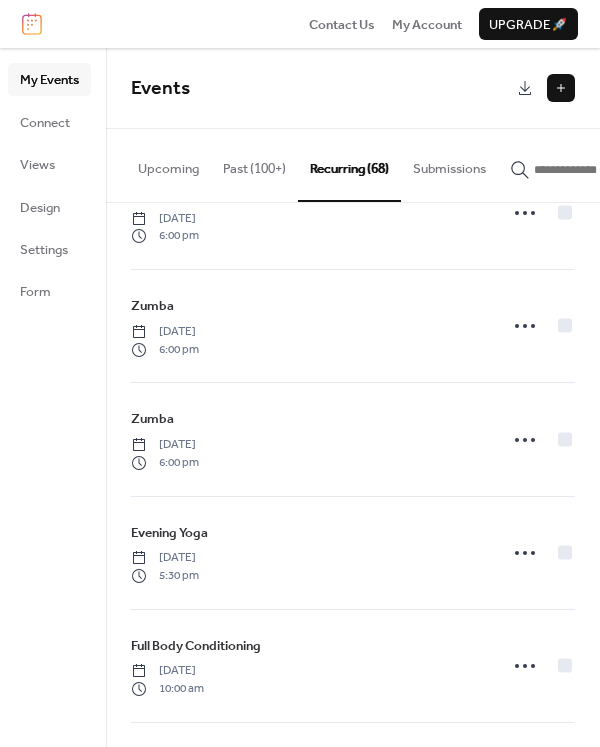 scroll, scrollTop: 5693, scrollLeft: 0, axis: vertical 